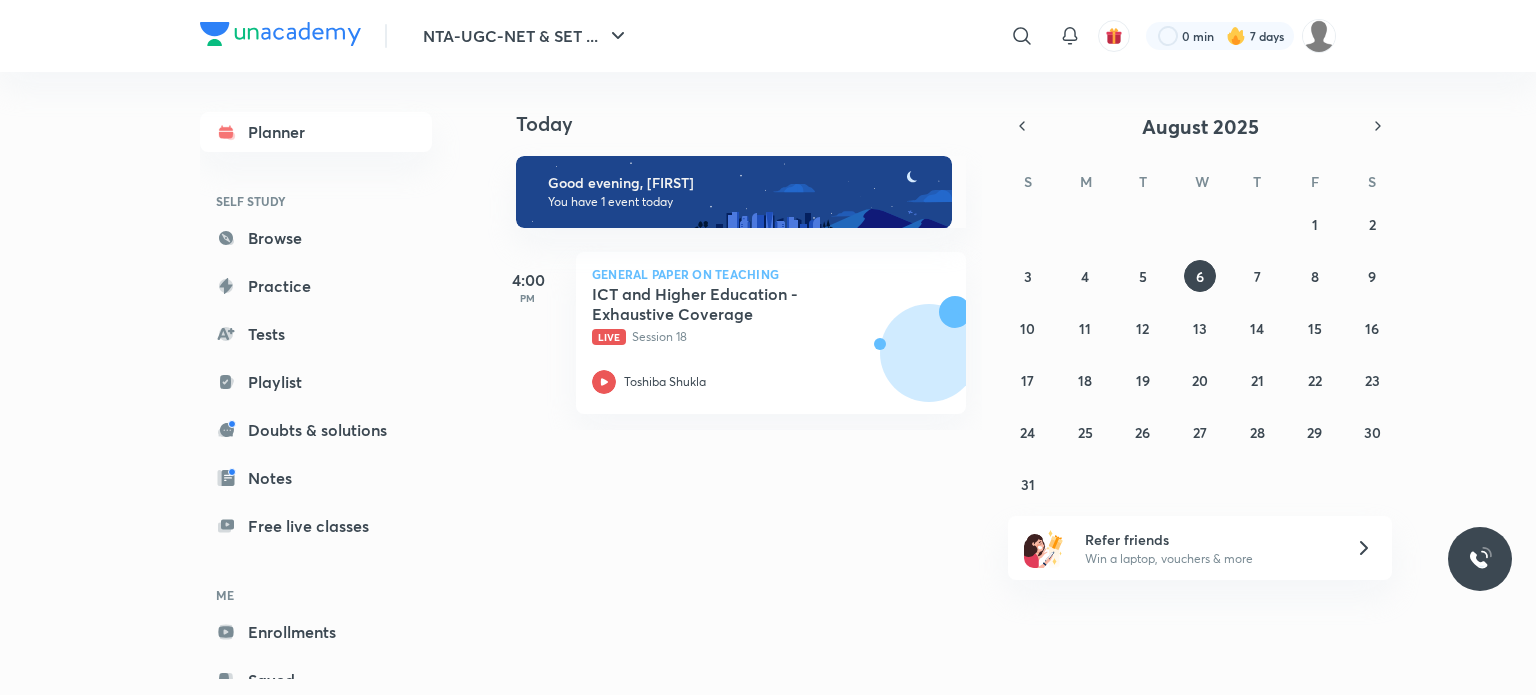 scroll, scrollTop: 0, scrollLeft: 0, axis: both 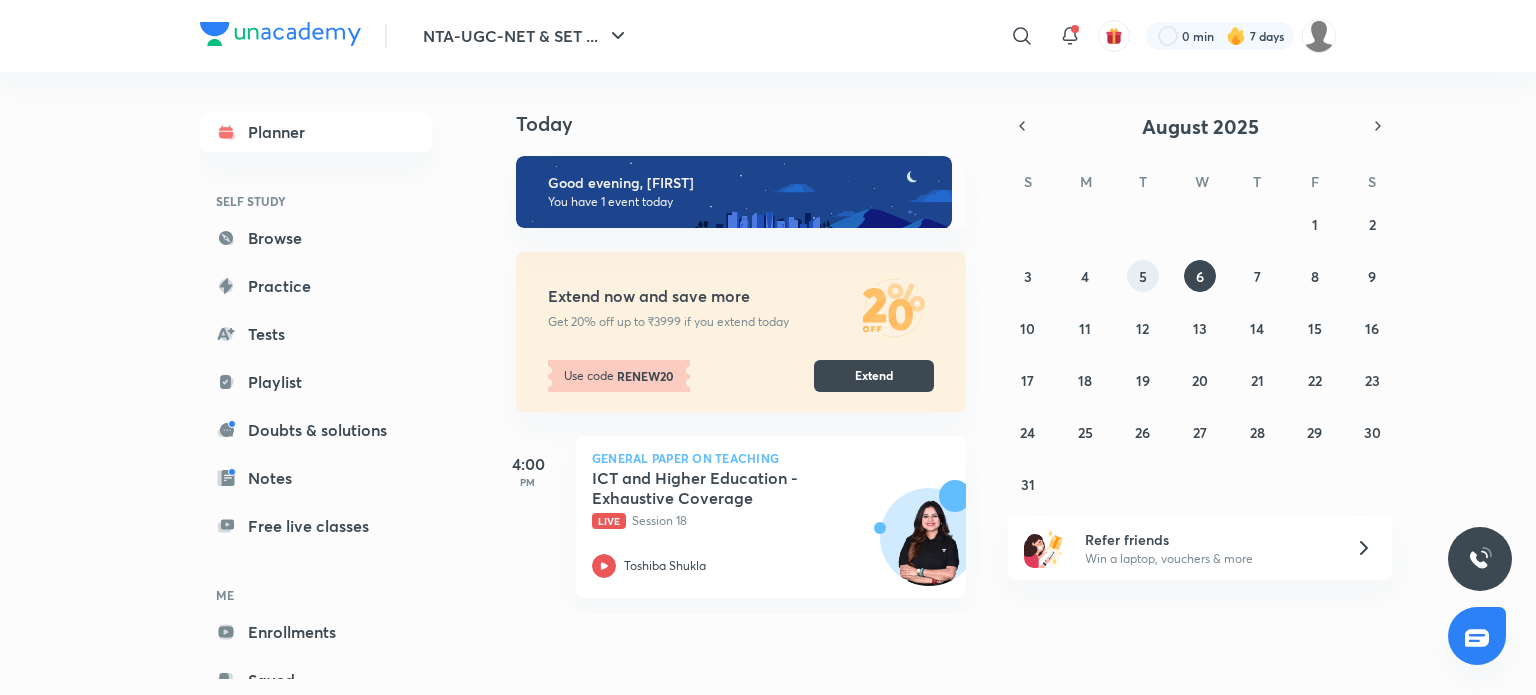 click on "5" at bounding box center [1143, 276] 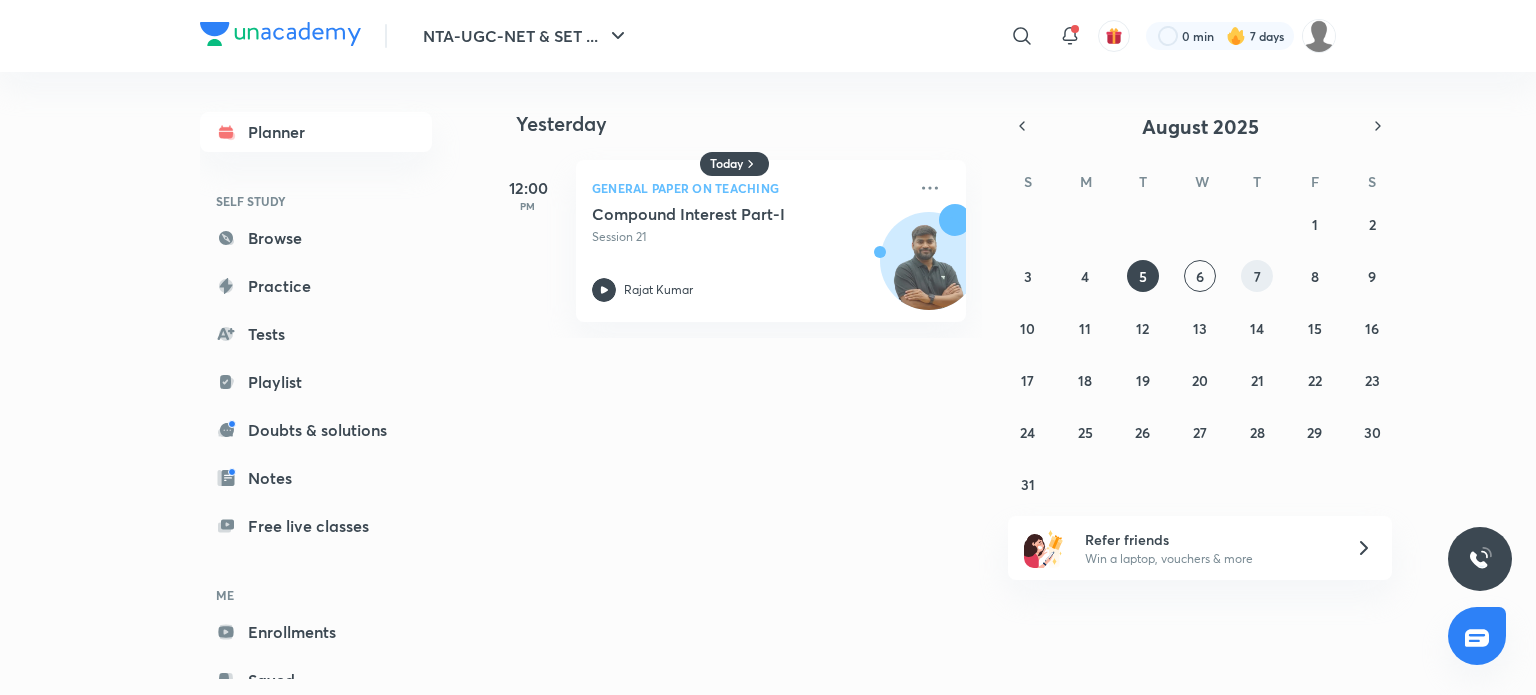 click on "7" at bounding box center [1257, 276] 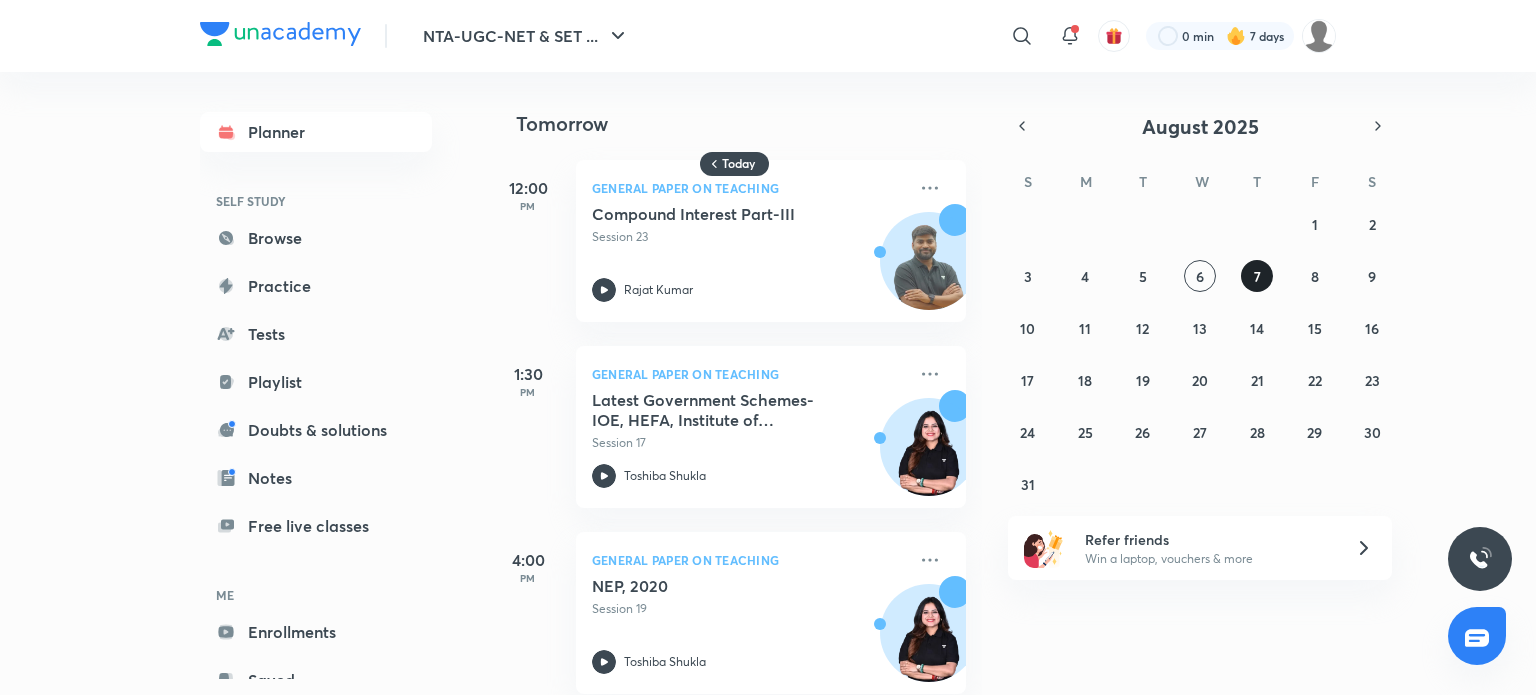 click on "7" at bounding box center [1257, 276] 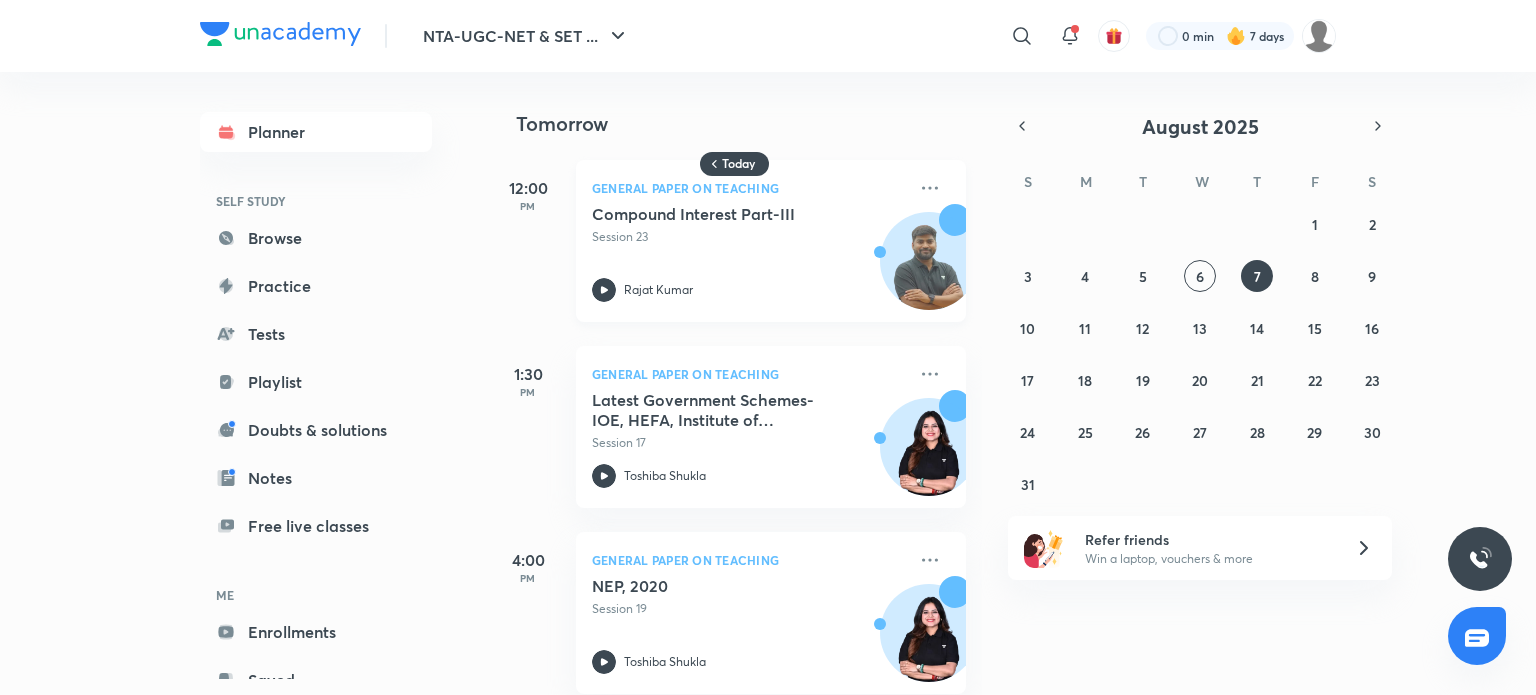 scroll, scrollTop: 30, scrollLeft: 0, axis: vertical 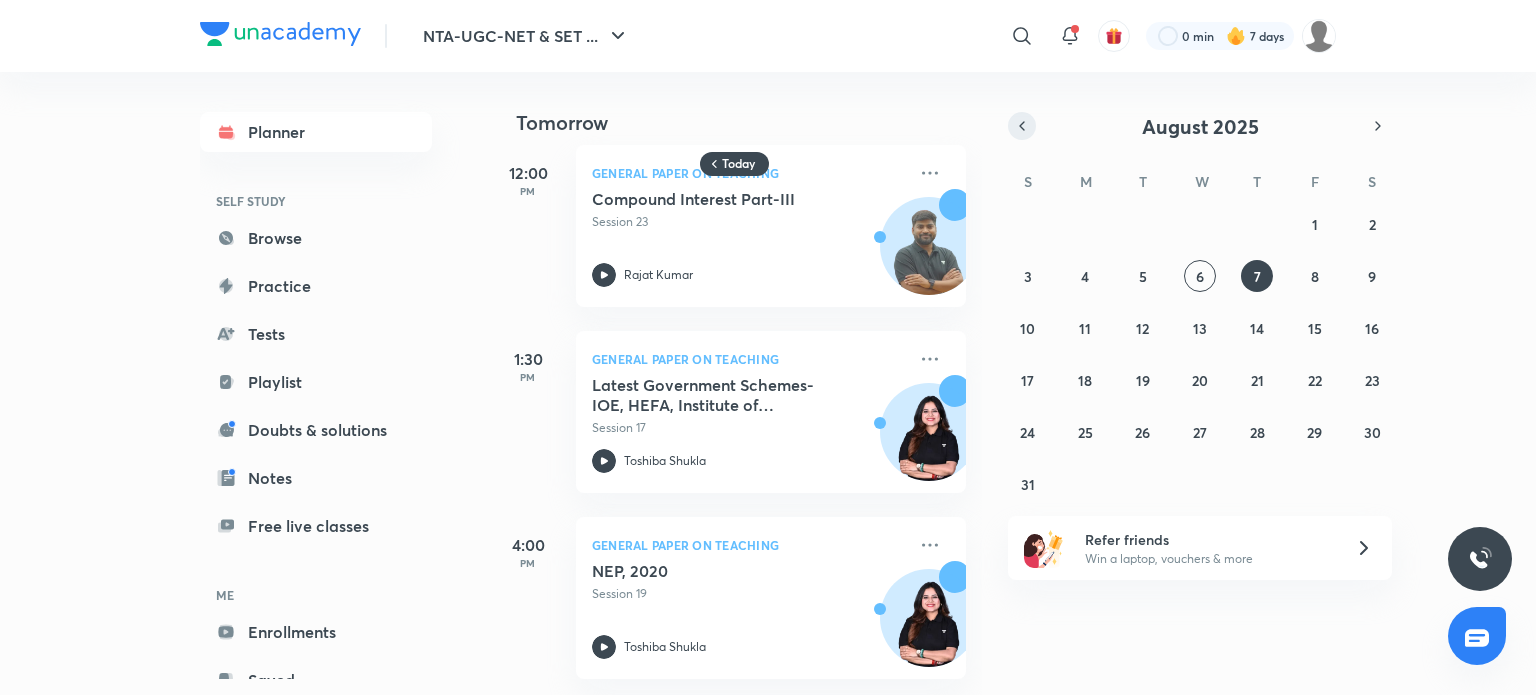 click 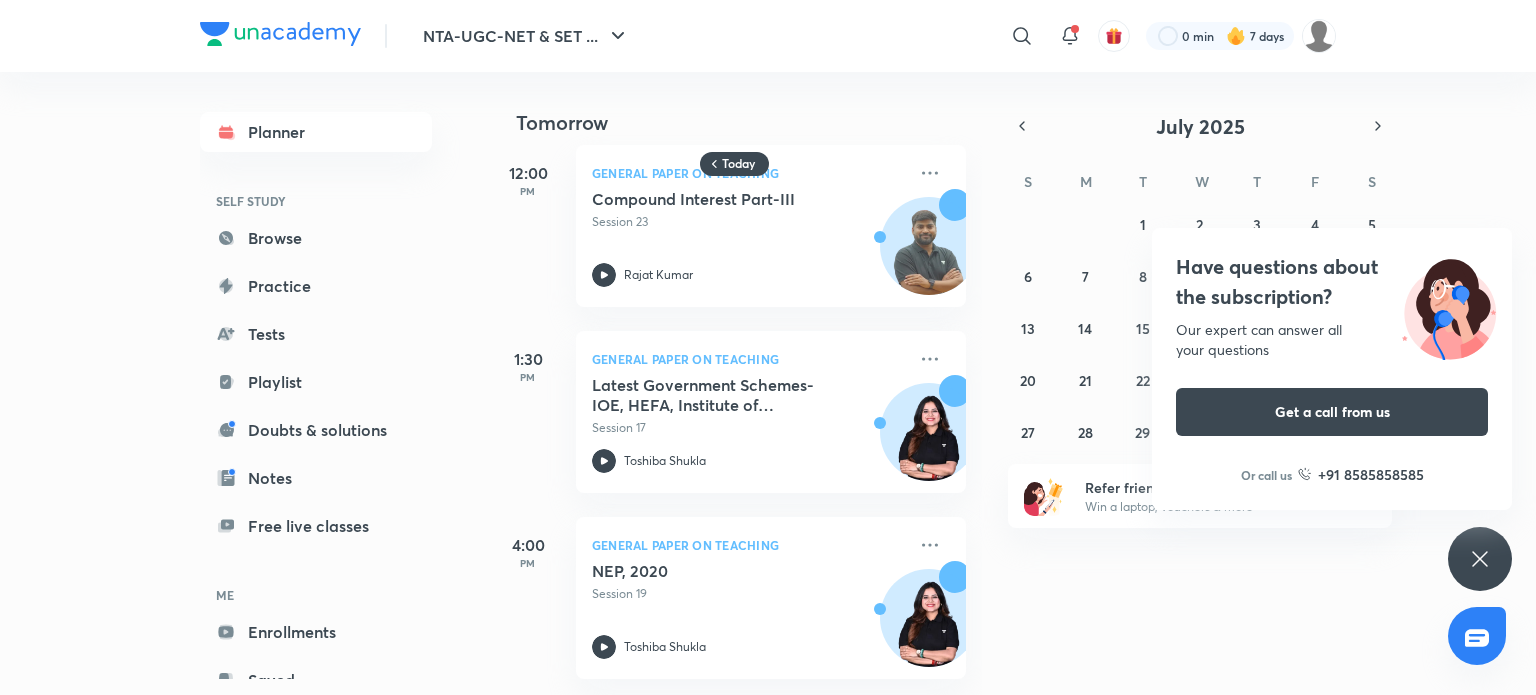 click 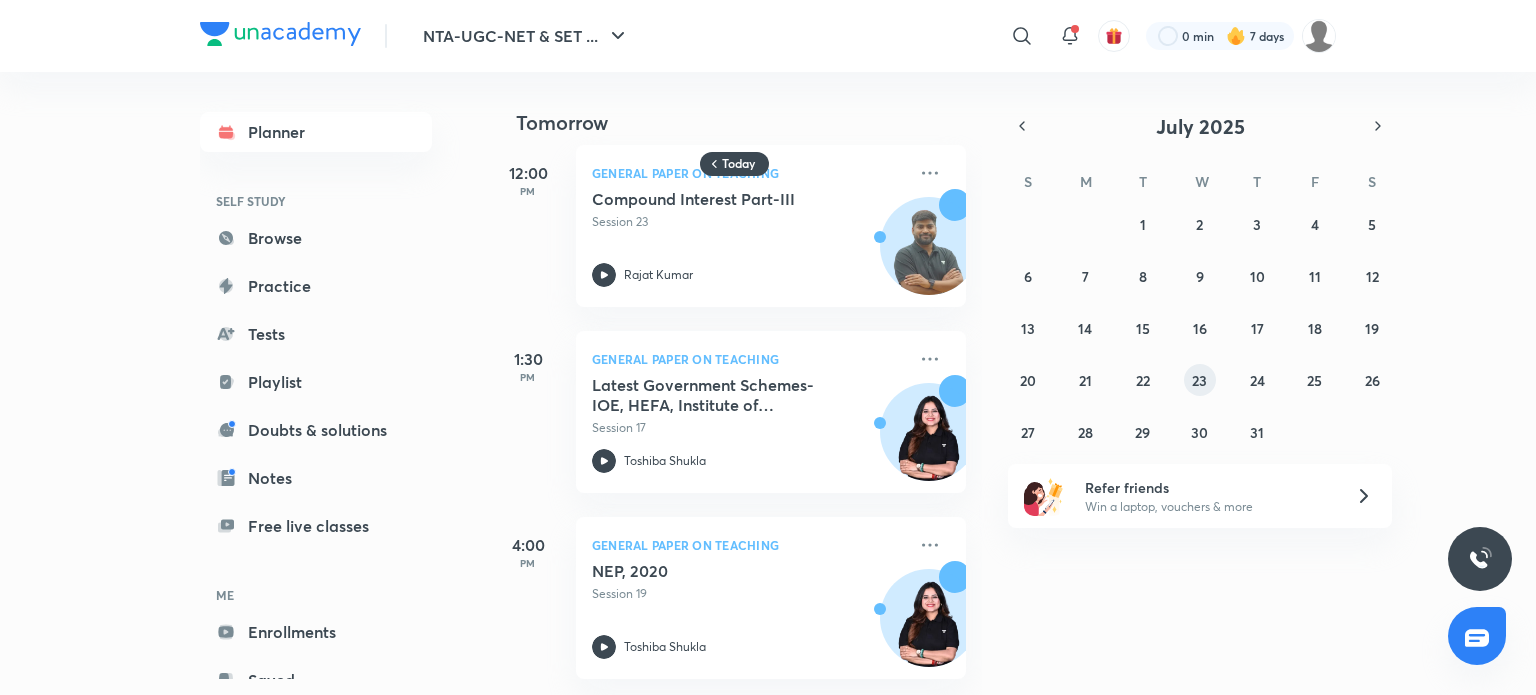 click on "23" at bounding box center [1199, 380] 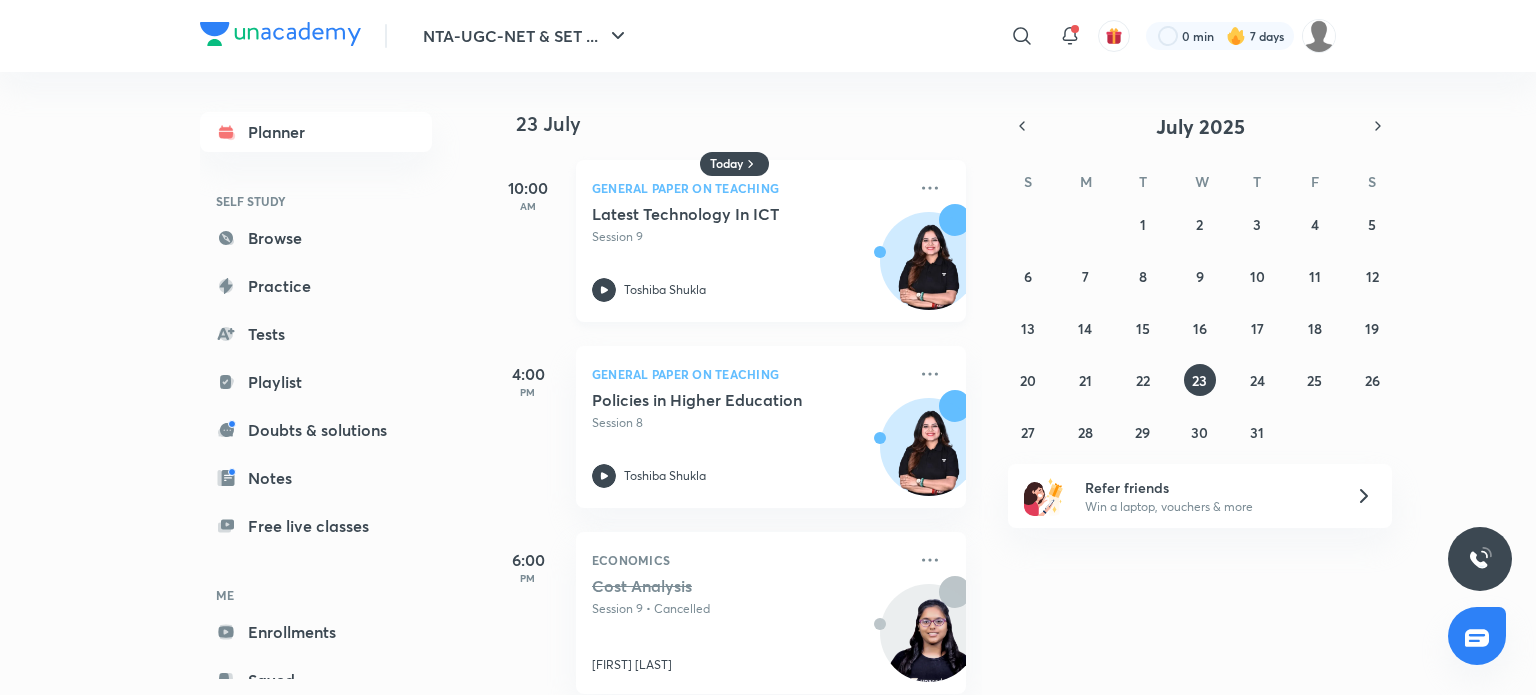 scroll, scrollTop: 216, scrollLeft: 0, axis: vertical 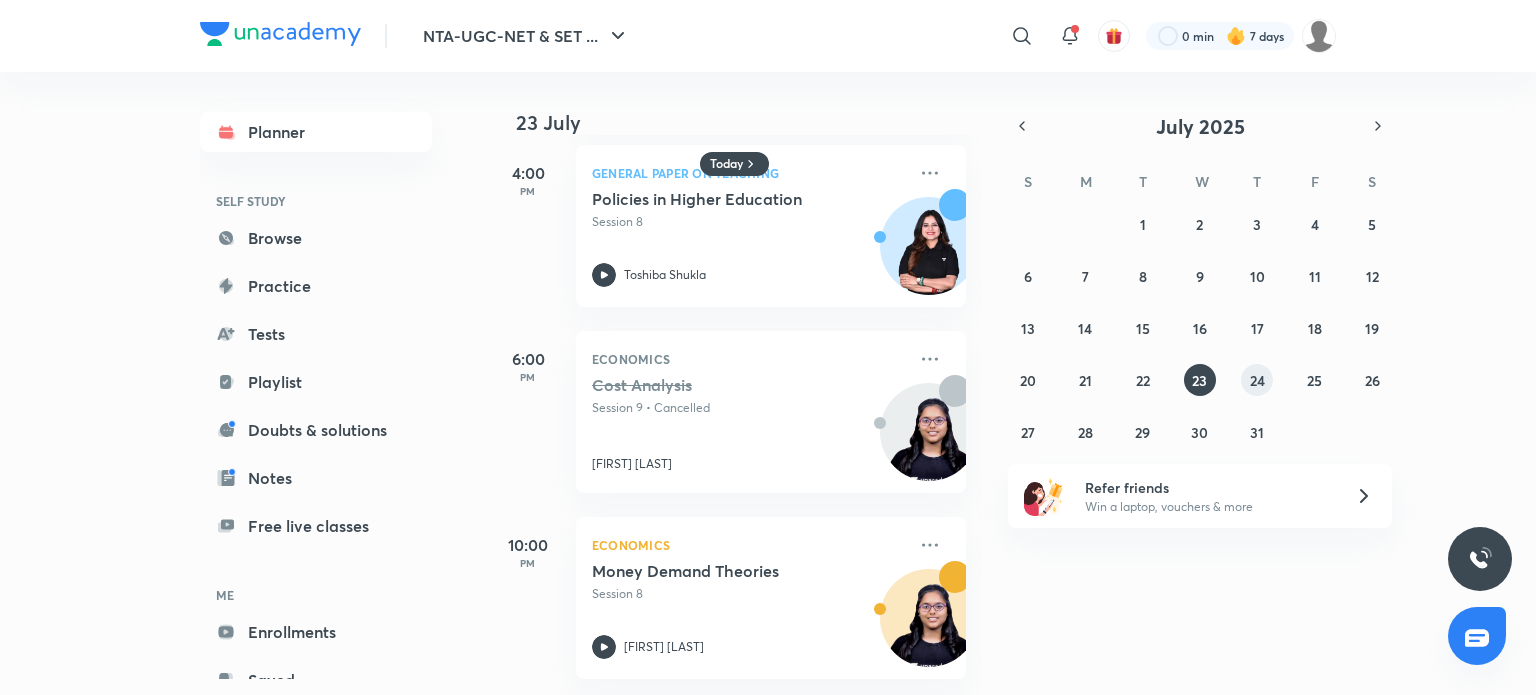 click on "24" at bounding box center (1257, 380) 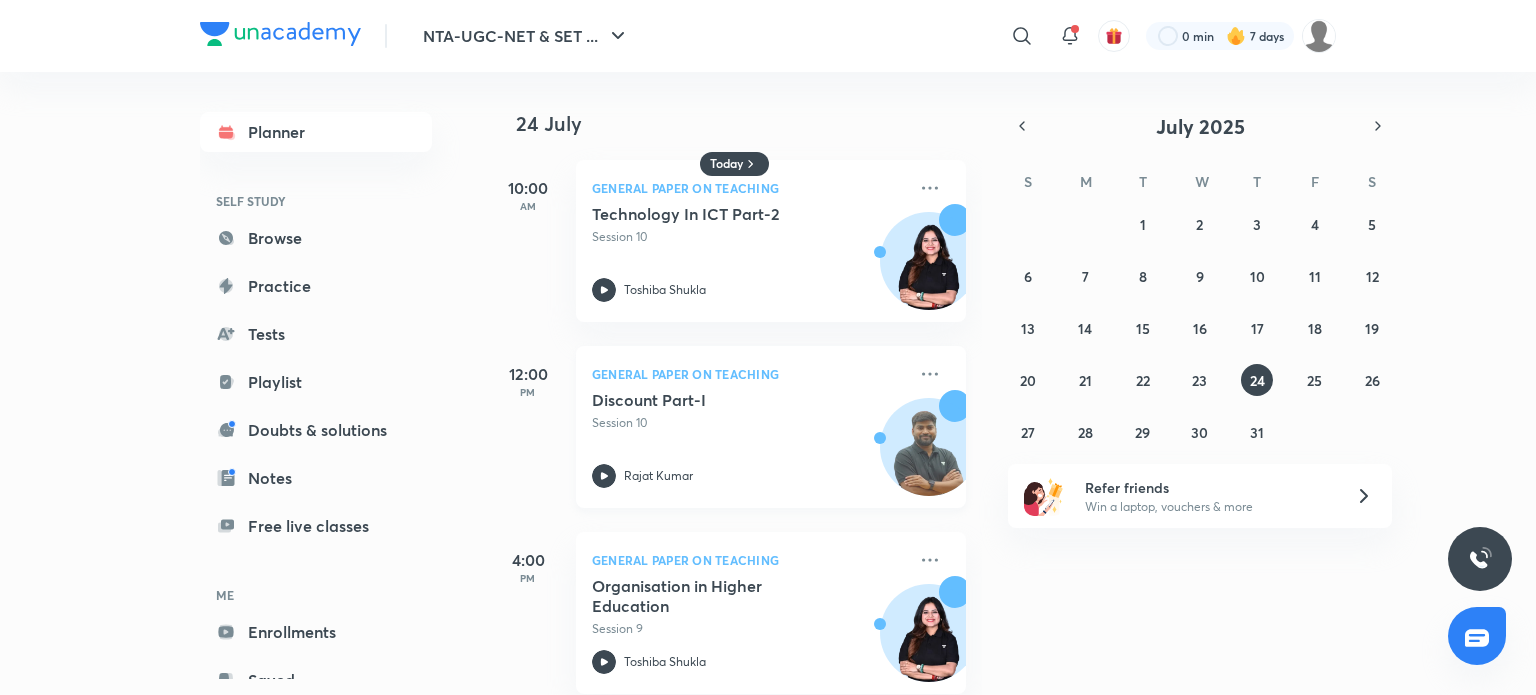 scroll, scrollTop: 402, scrollLeft: 0, axis: vertical 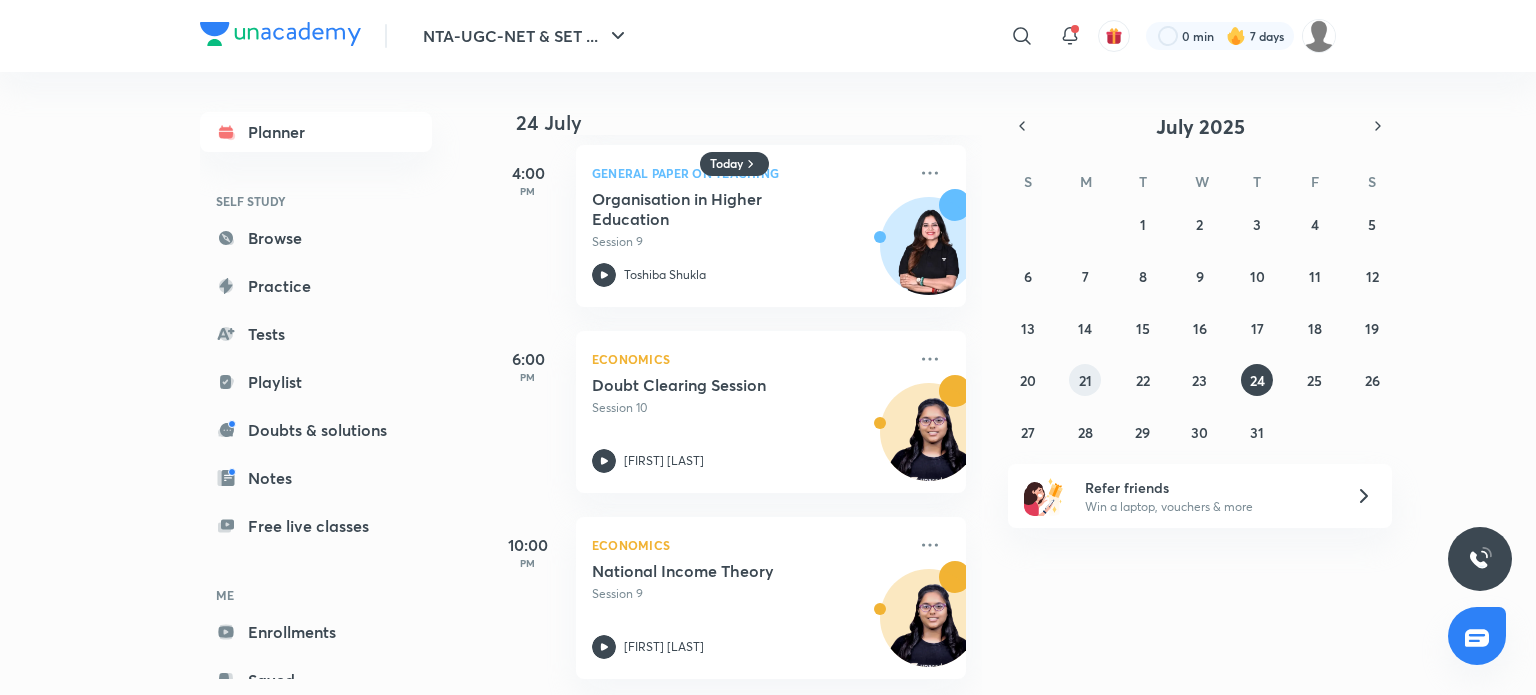 click on "21" at bounding box center [1085, 380] 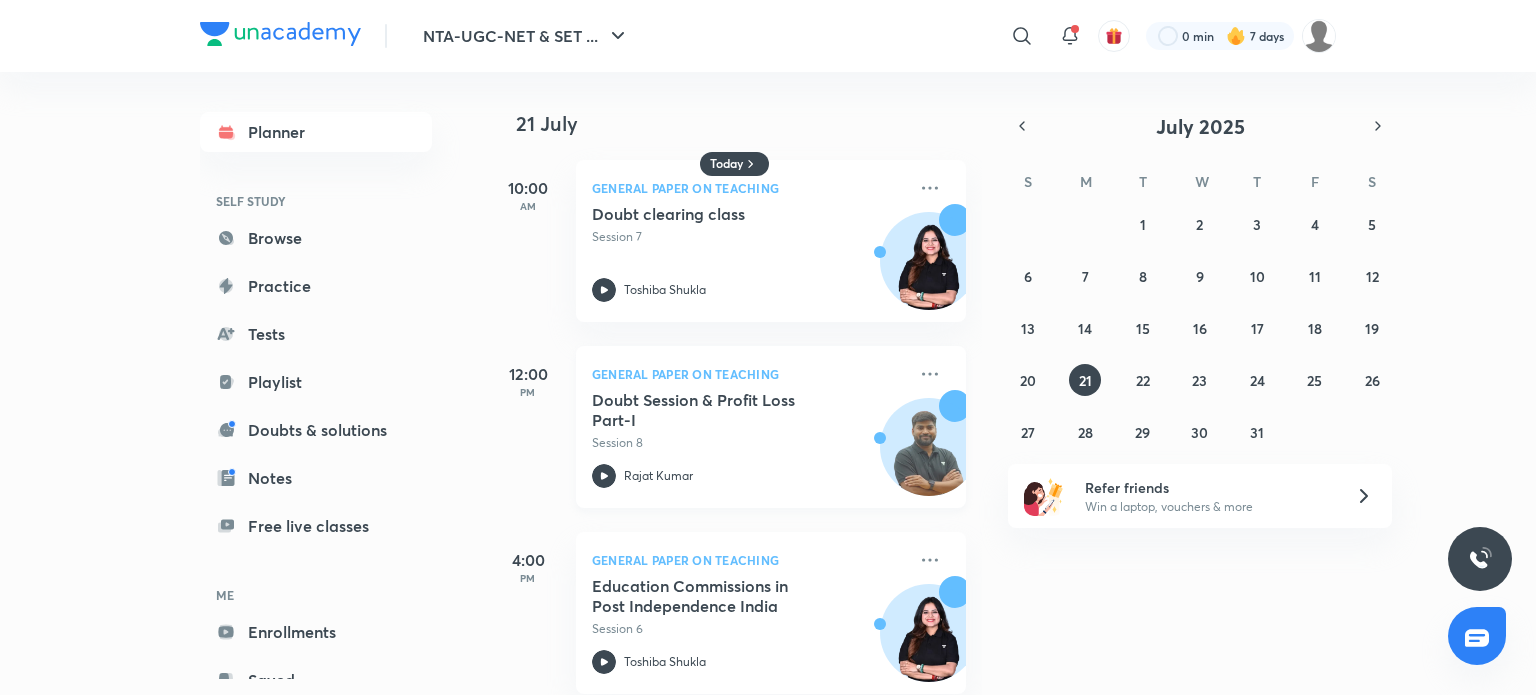 scroll, scrollTop: 402, scrollLeft: 0, axis: vertical 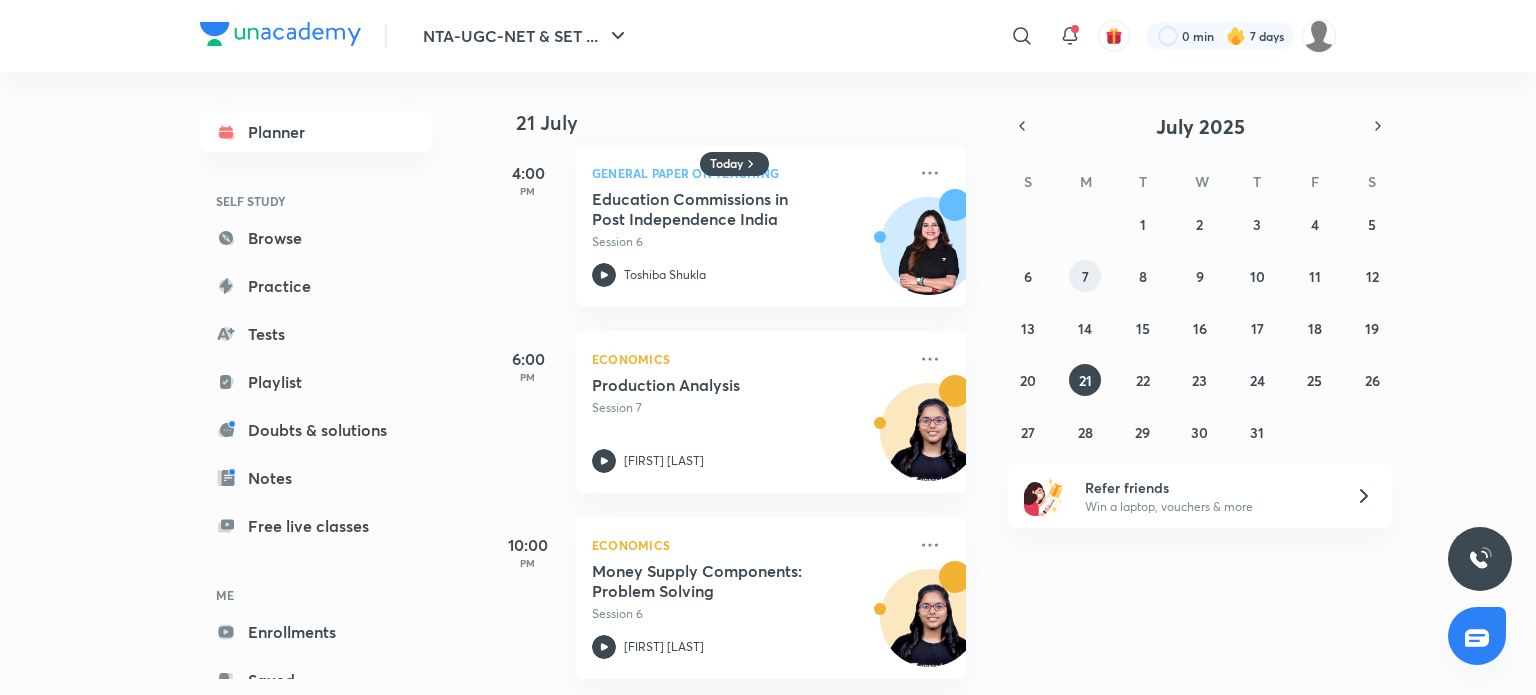 click on "7" at bounding box center (1085, 276) 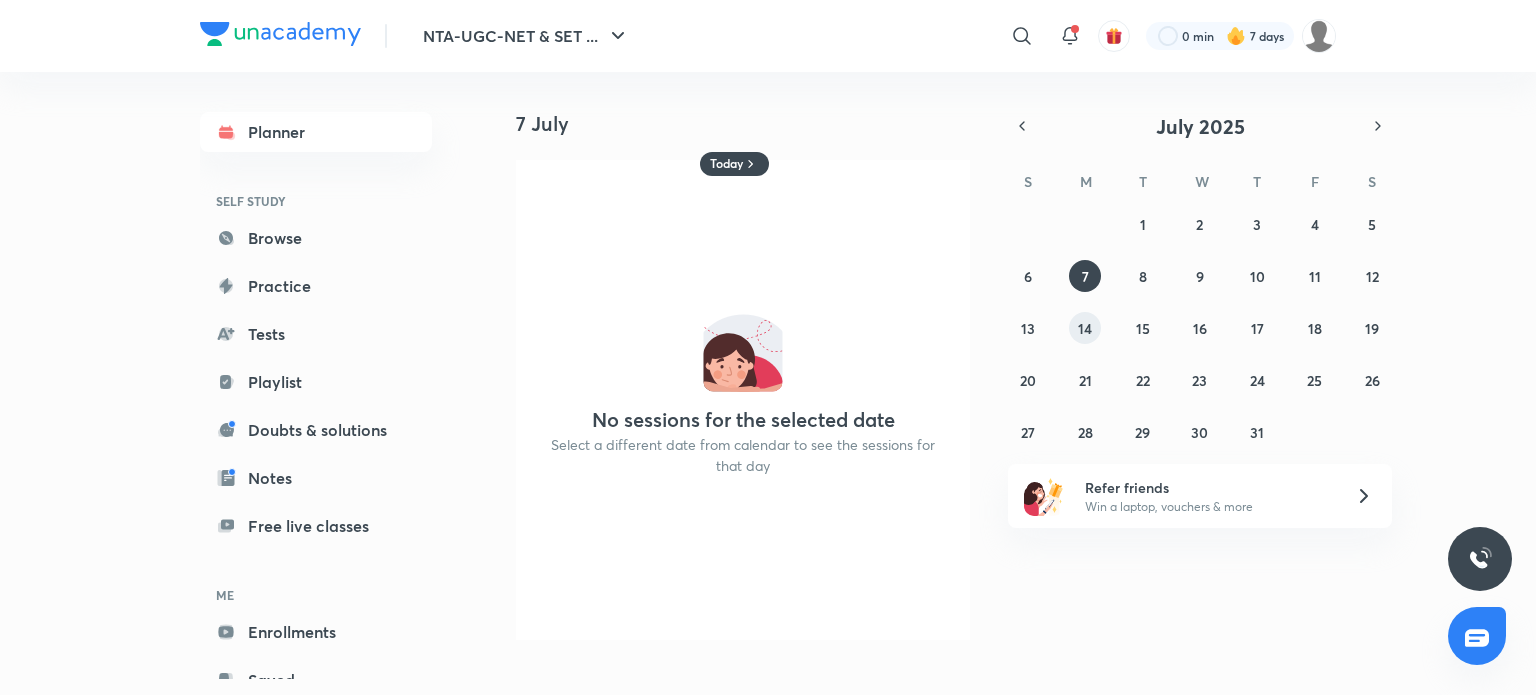 click on "14" at bounding box center [1085, 328] 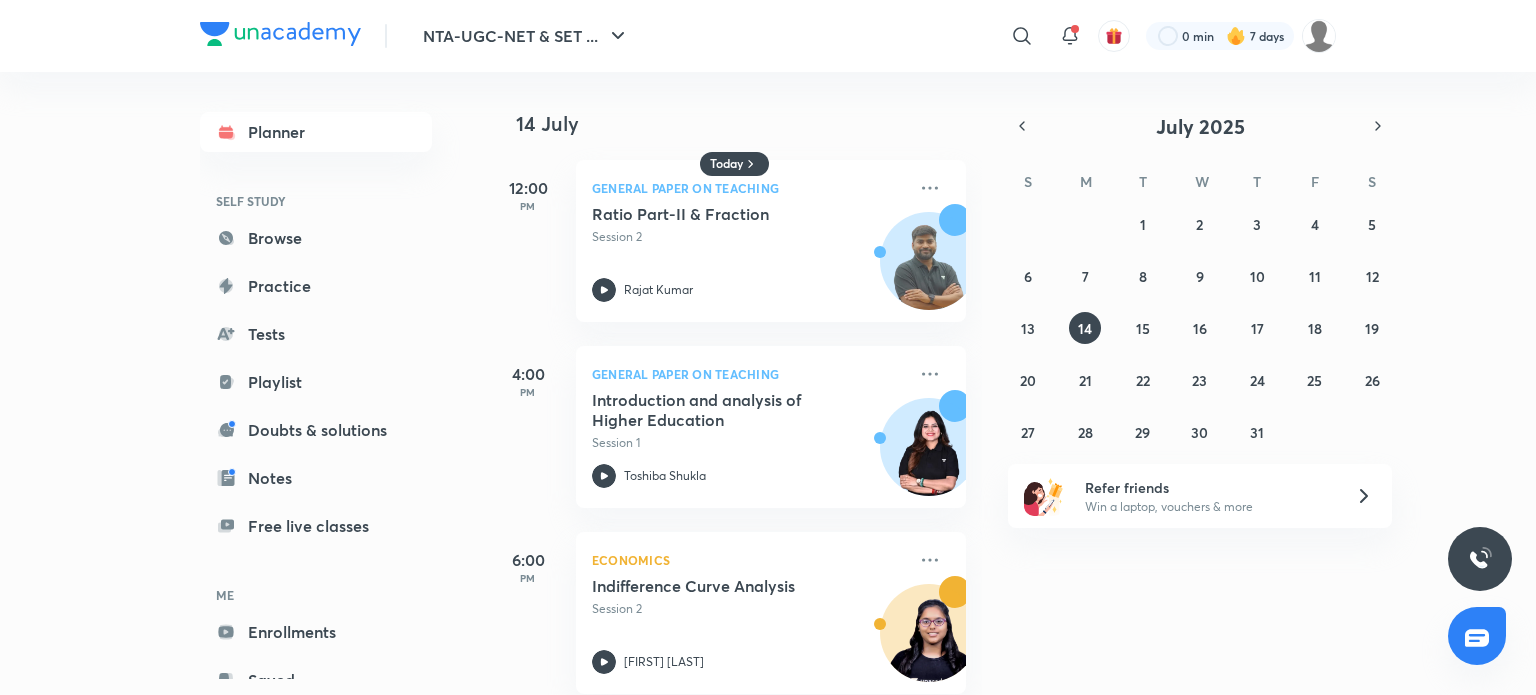 scroll, scrollTop: 216, scrollLeft: 0, axis: vertical 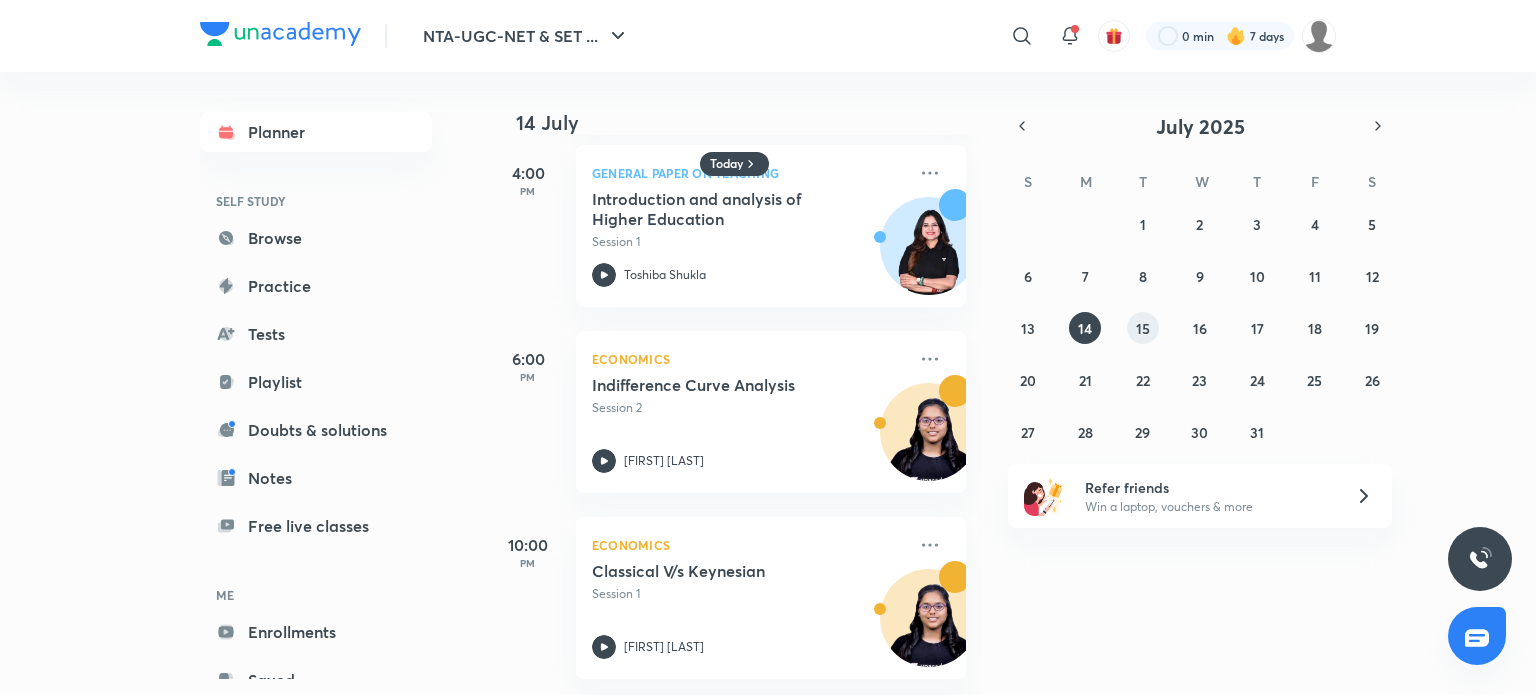 click on "15" at bounding box center (1143, 328) 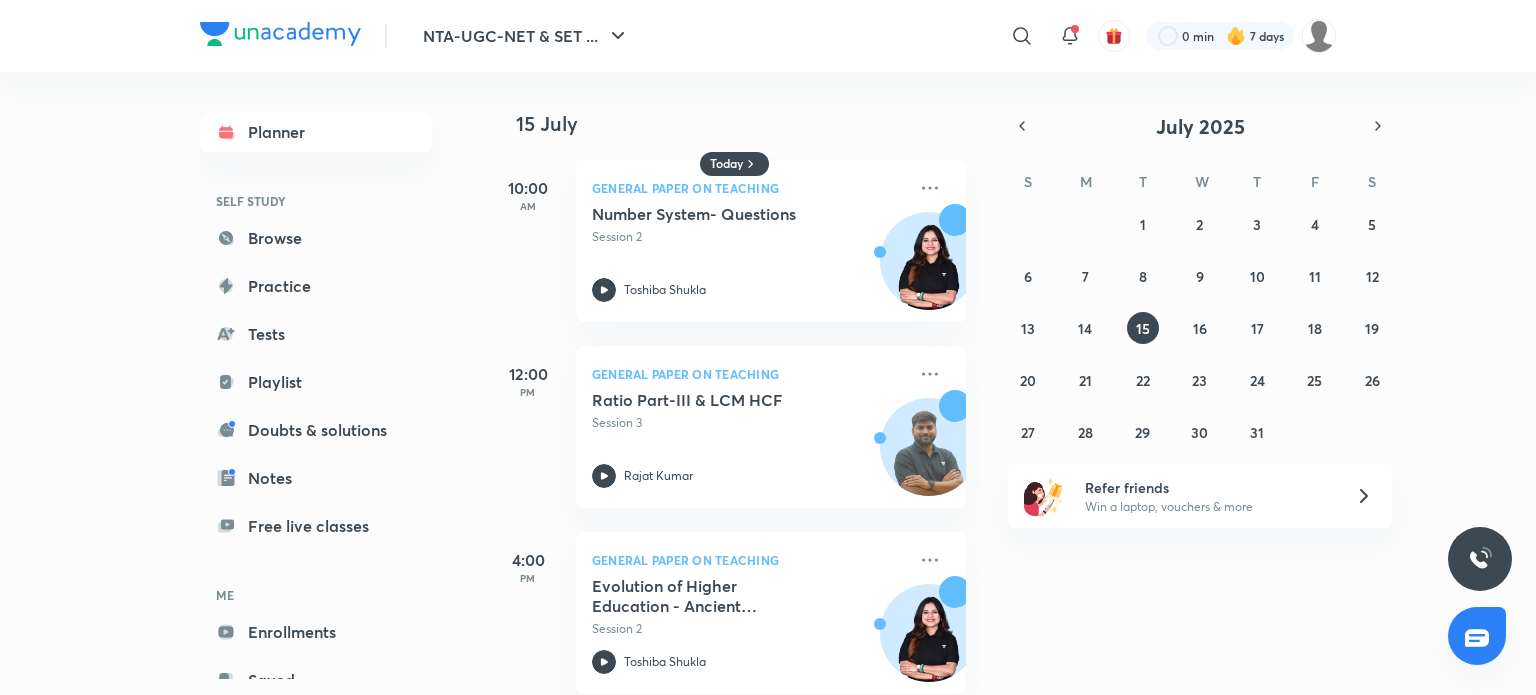 scroll, scrollTop: 402, scrollLeft: 0, axis: vertical 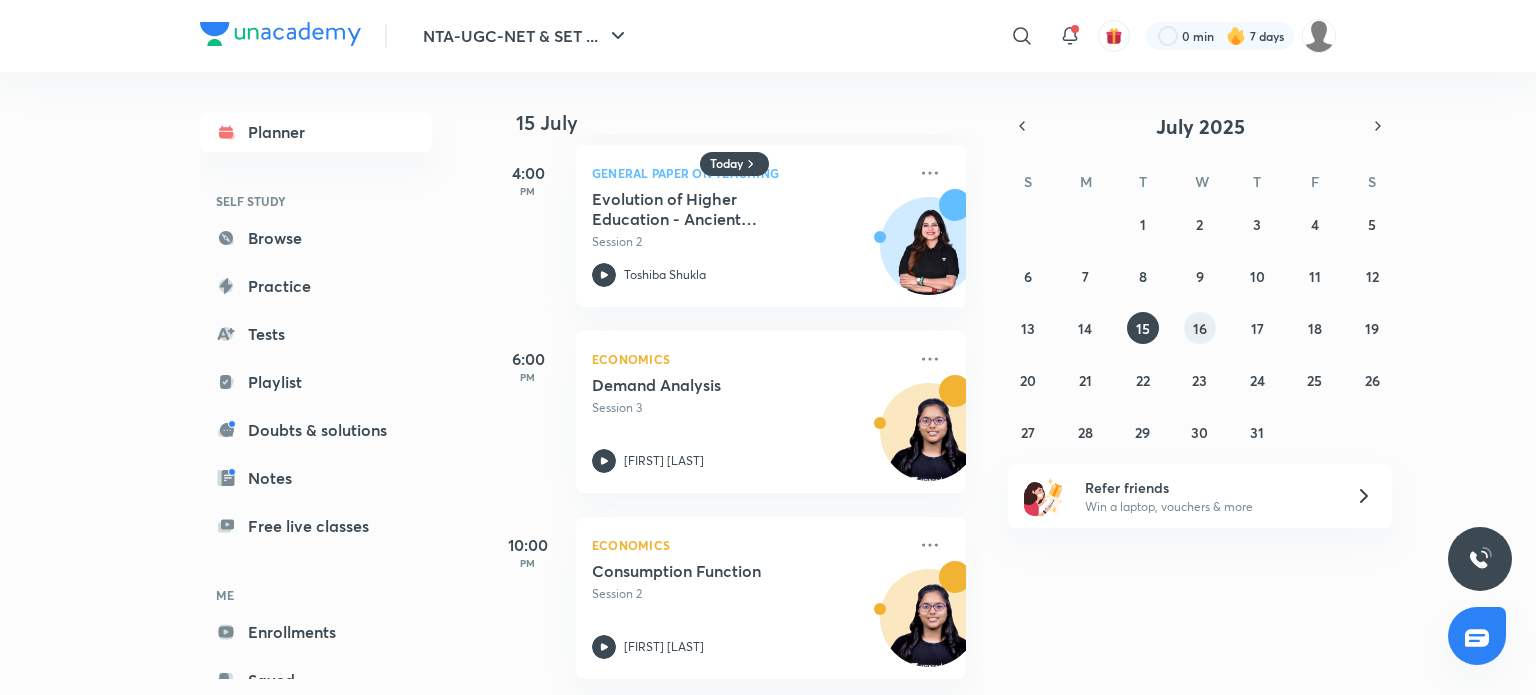 click on "16" at bounding box center [1200, 328] 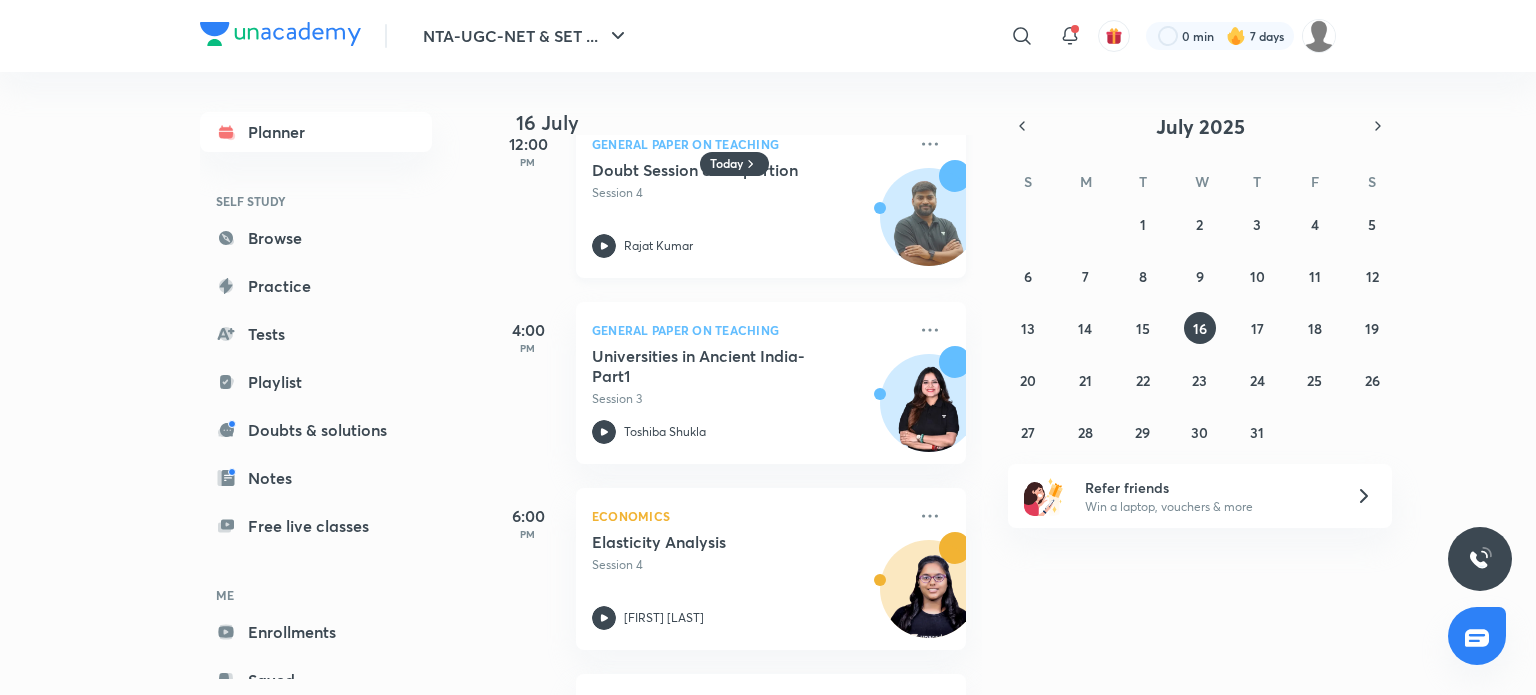 scroll, scrollTop: 402, scrollLeft: 0, axis: vertical 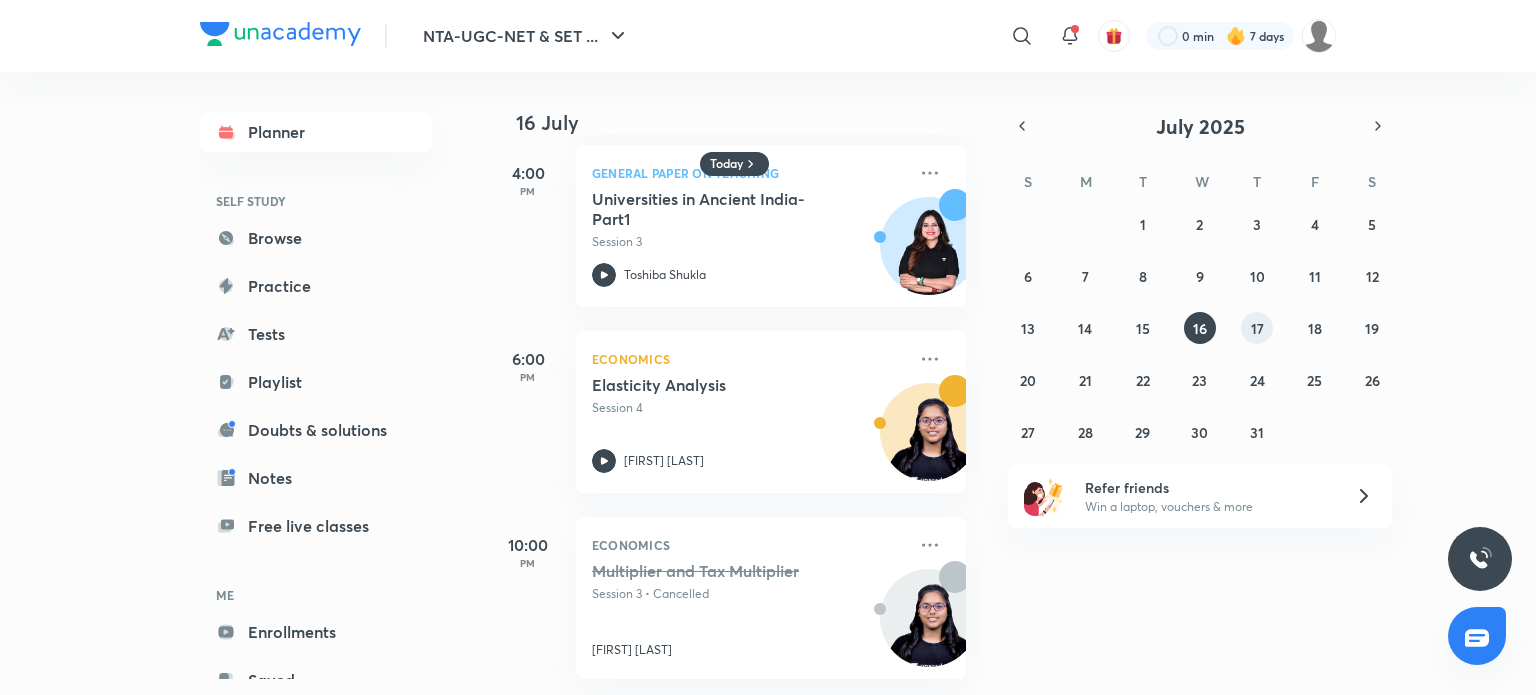 click on "17" at bounding box center [1257, 328] 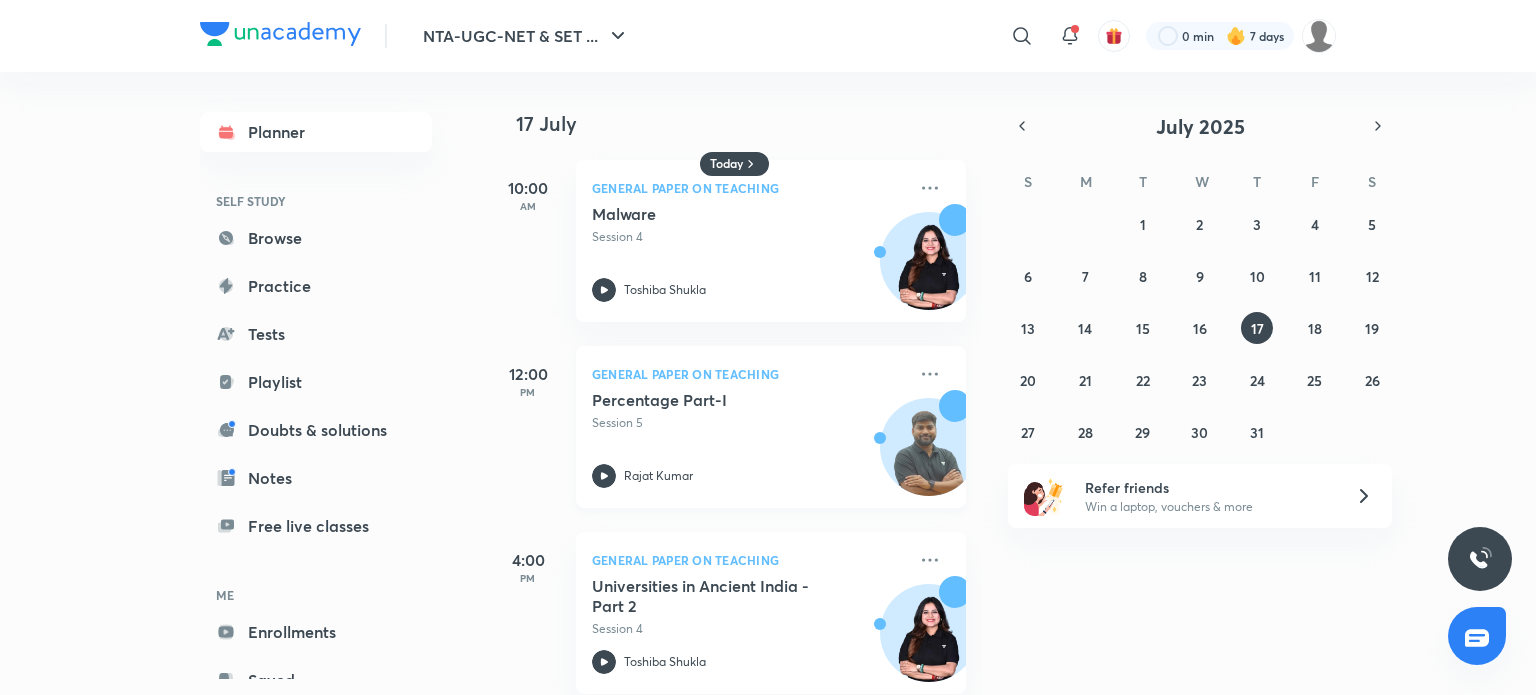 scroll, scrollTop: 402, scrollLeft: 0, axis: vertical 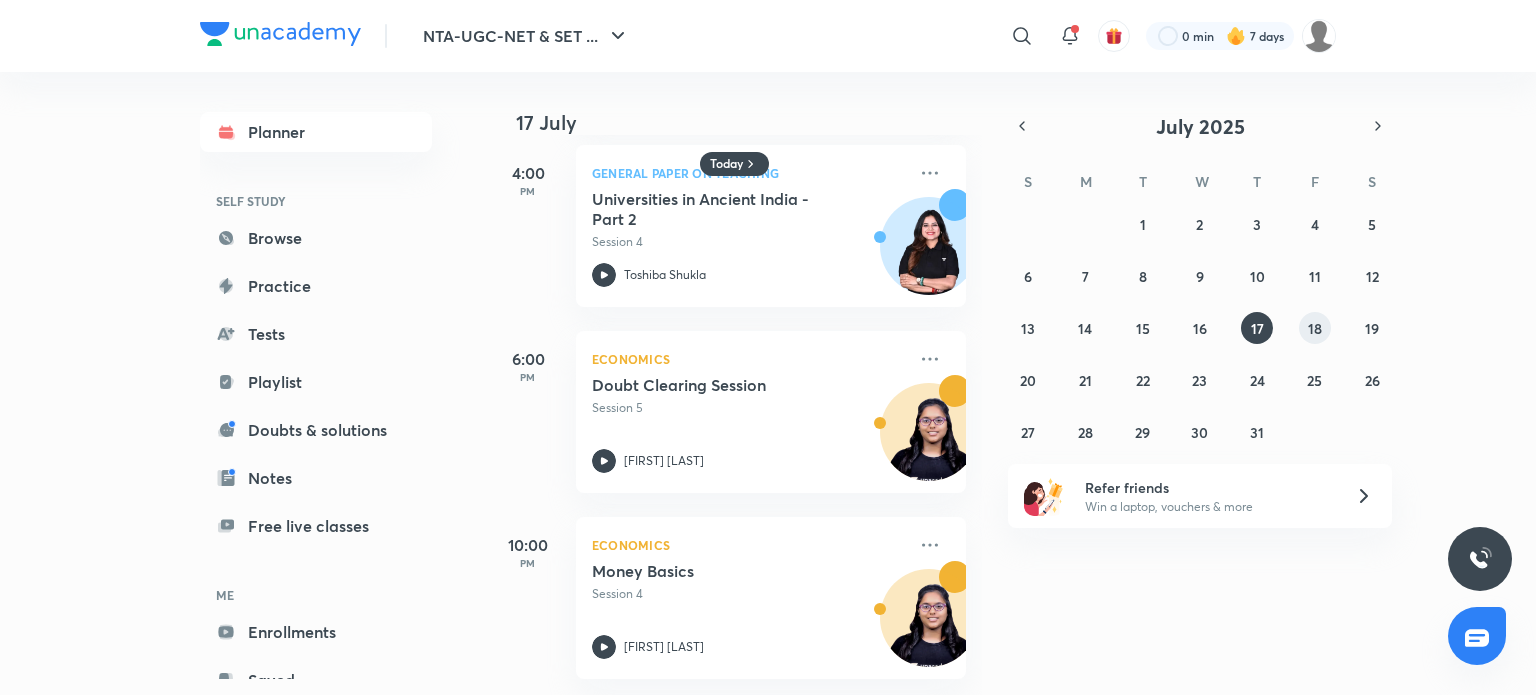 click on "18" at bounding box center (1315, 328) 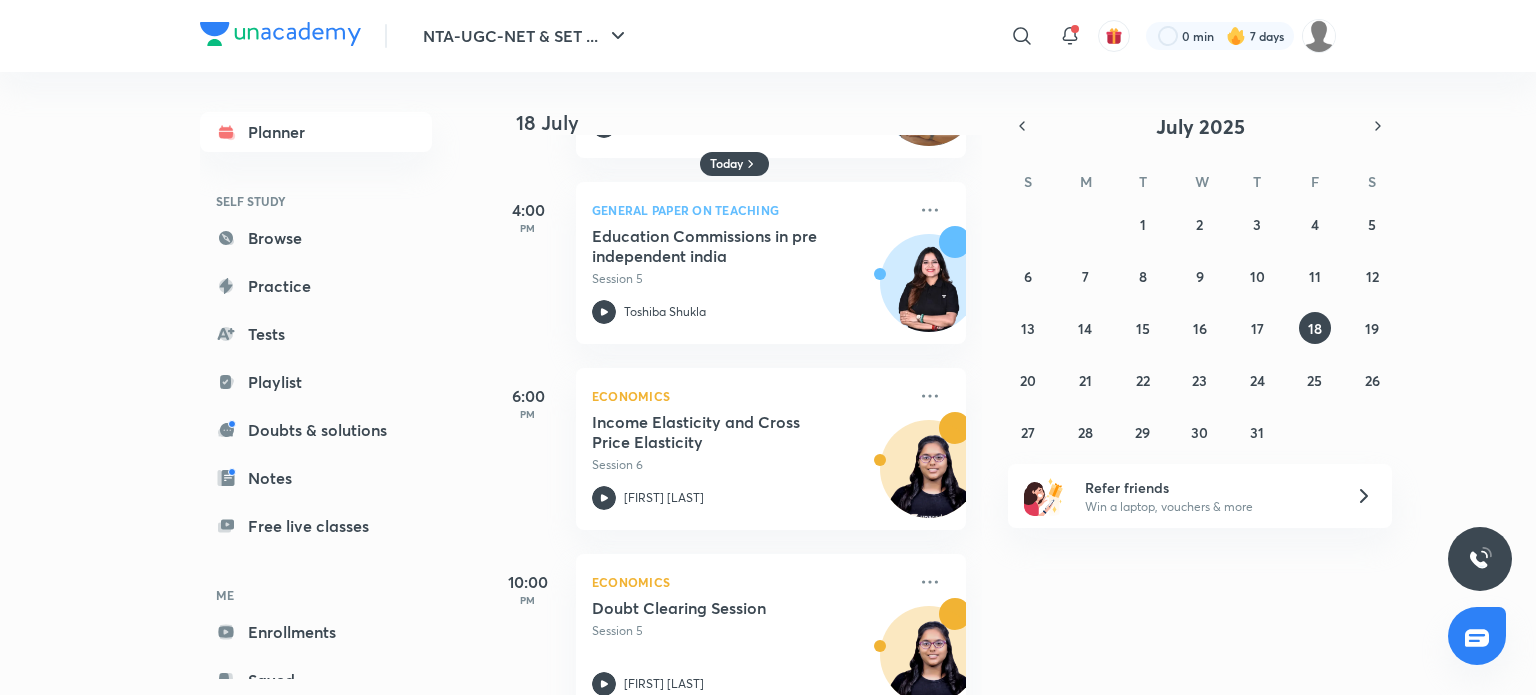 scroll, scrollTop: 402, scrollLeft: 0, axis: vertical 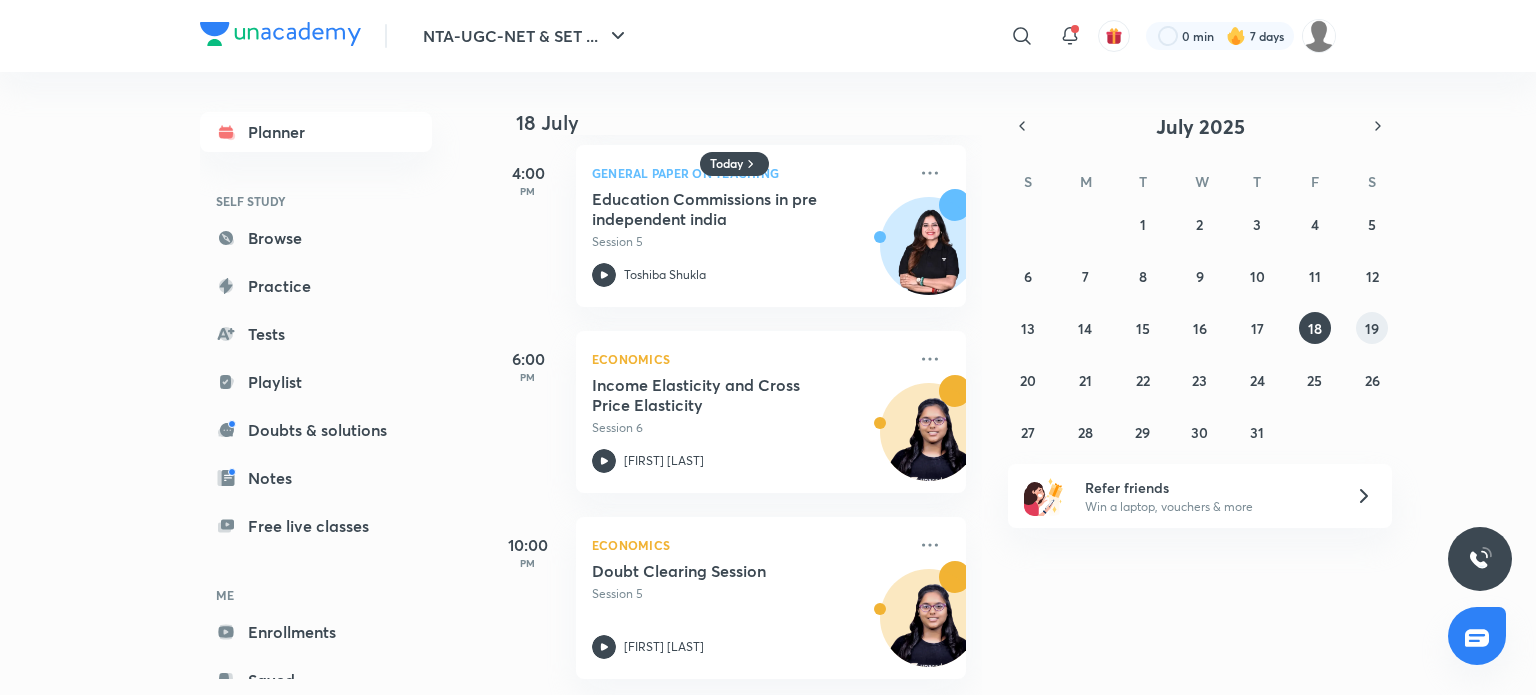 click on "19" at bounding box center (1372, 328) 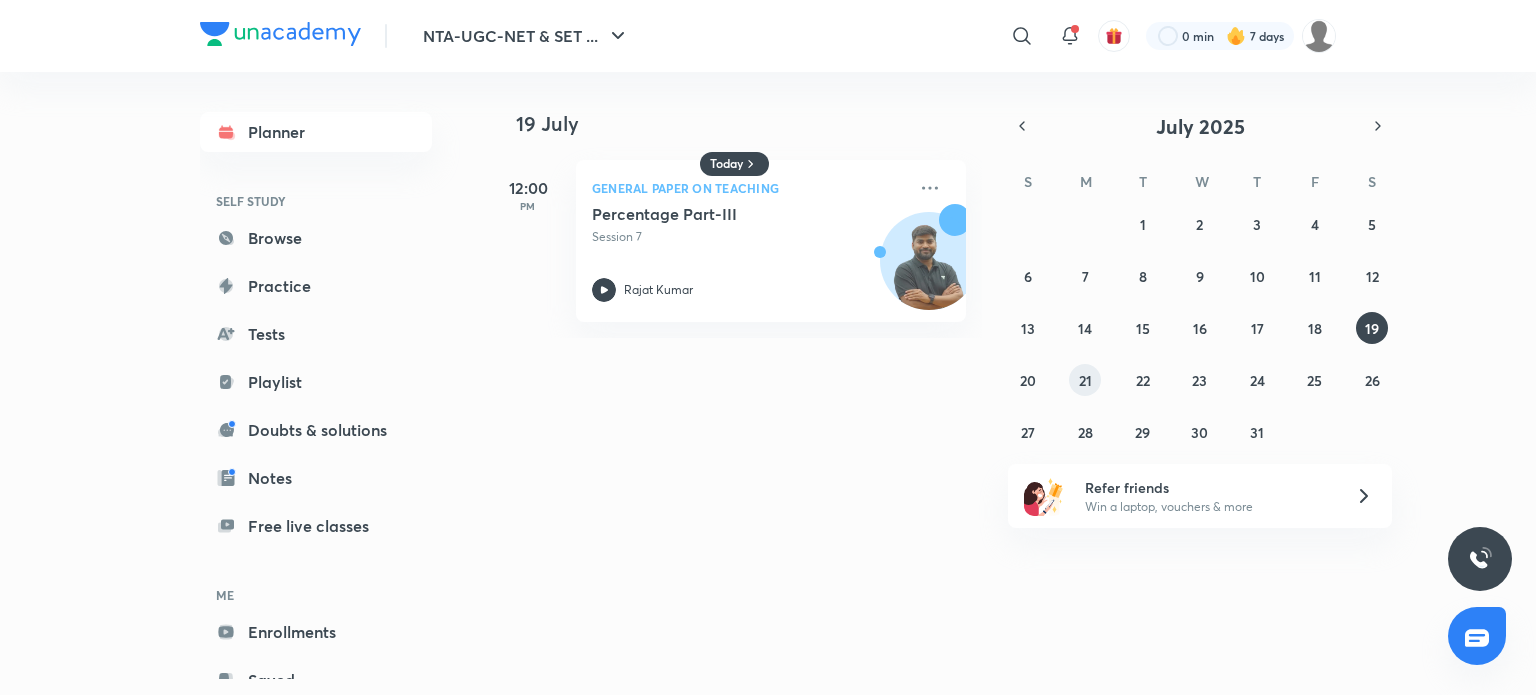click on "21" at bounding box center [1085, 380] 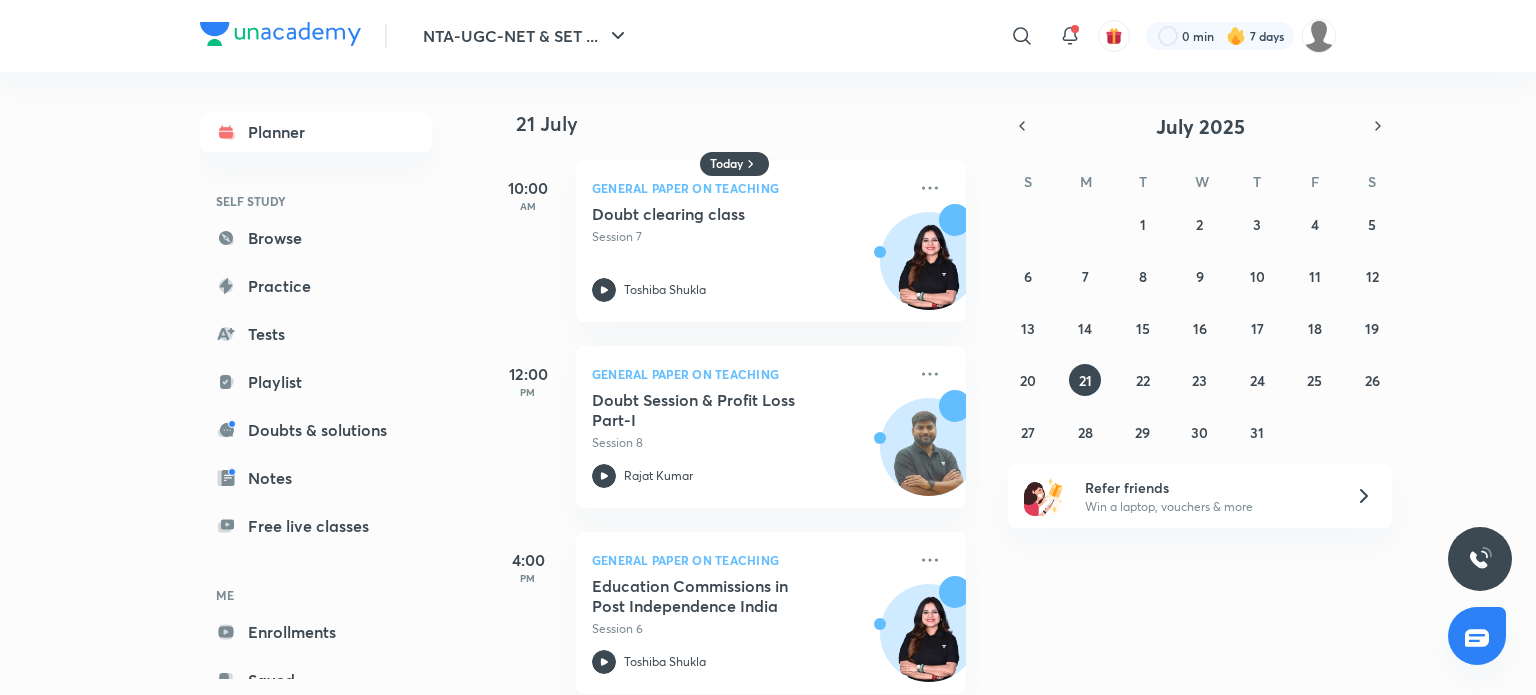scroll, scrollTop: 402, scrollLeft: 0, axis: vertical 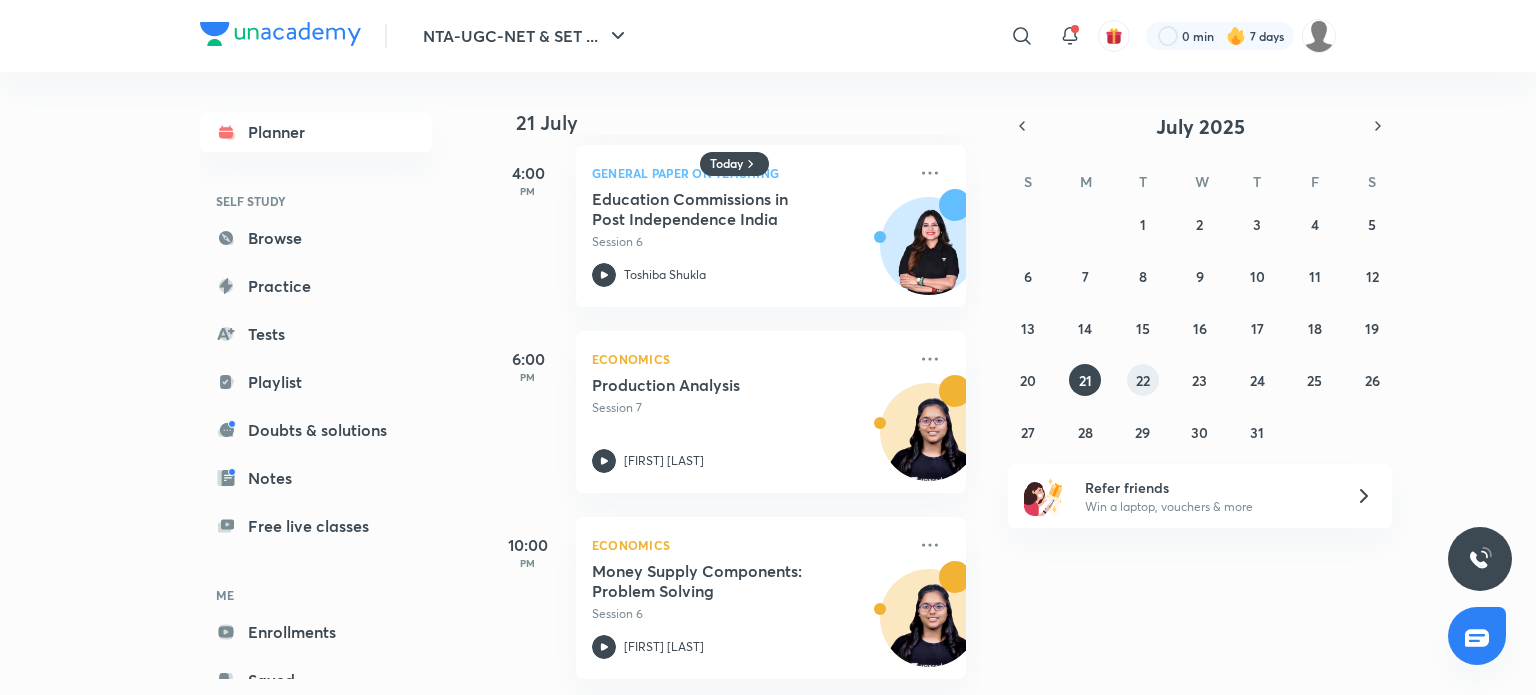 click on "22" at bounding box center (1143, 380) 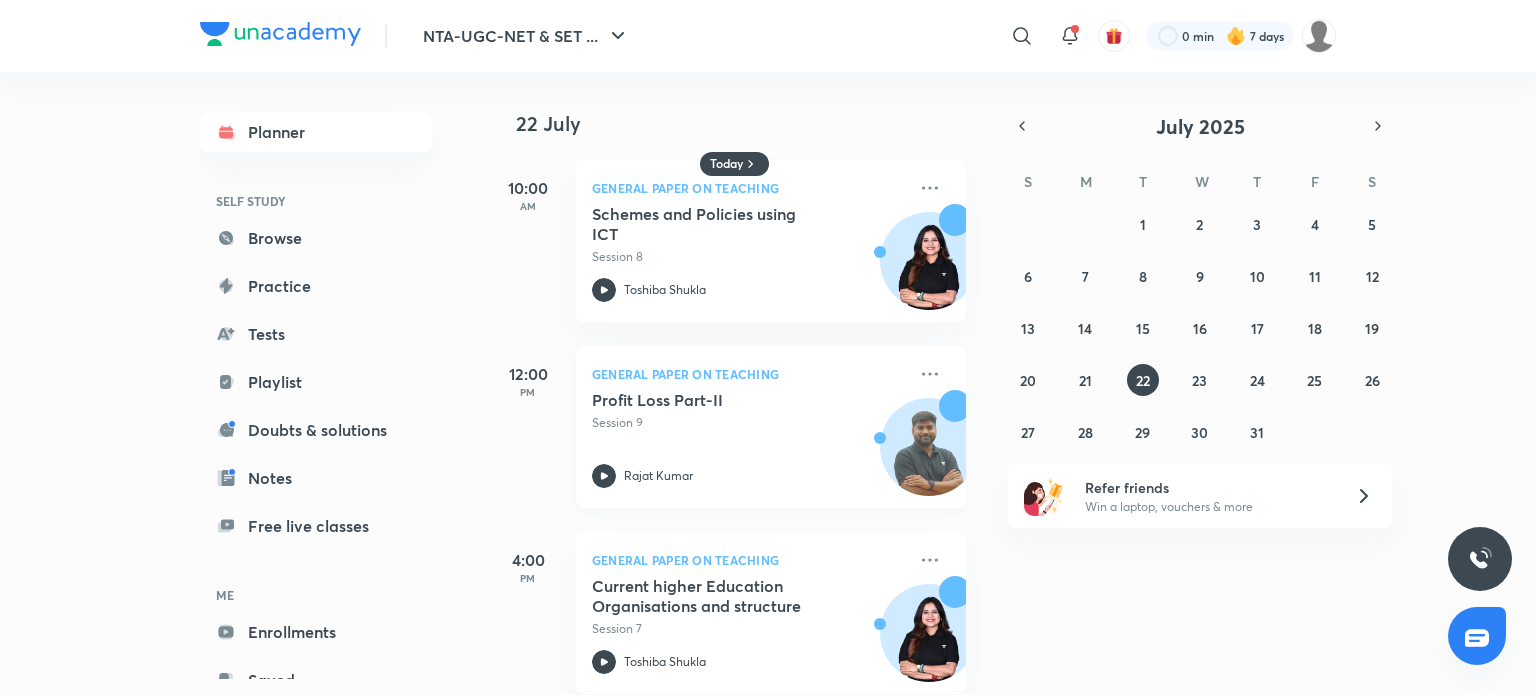 scroll, scrollTop: 402, scrollLeft: 0, axis: vertical 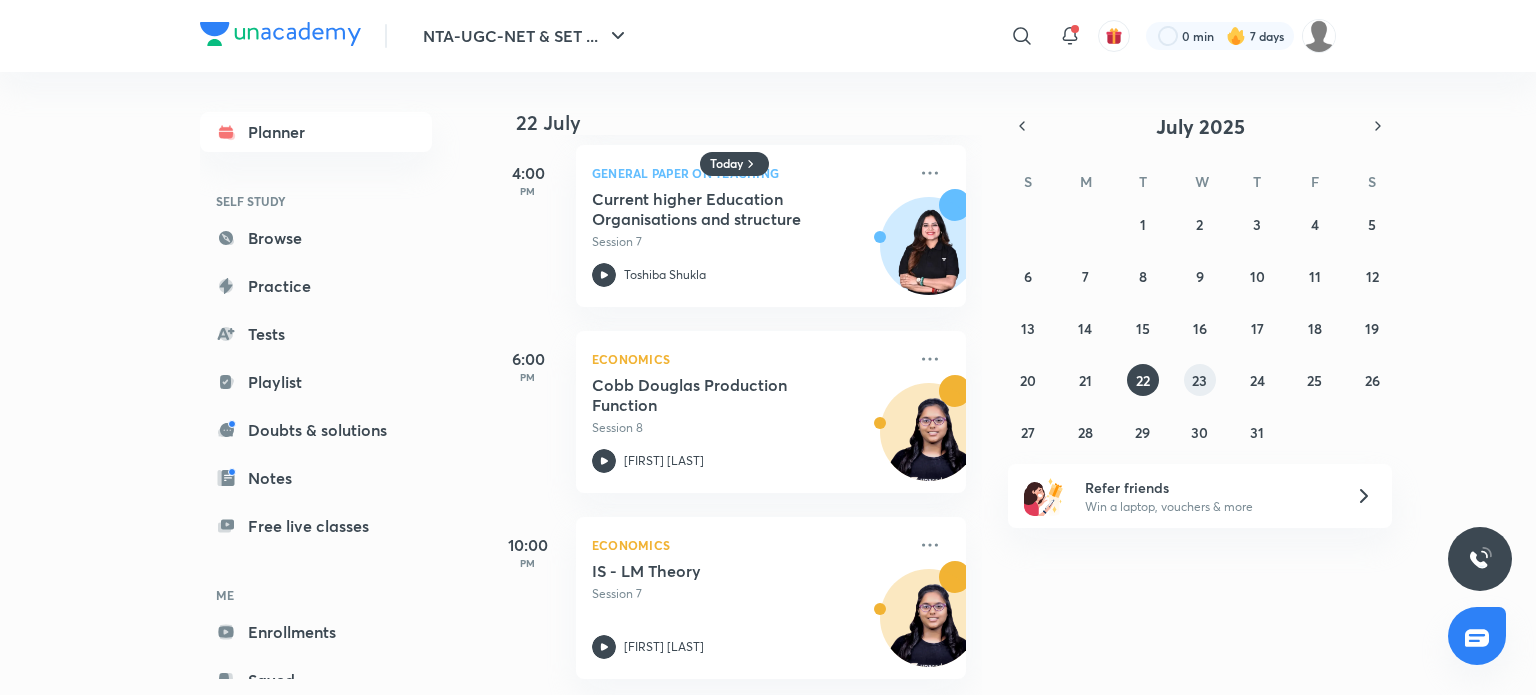 click on "23" at bounding box center [1199, 380] 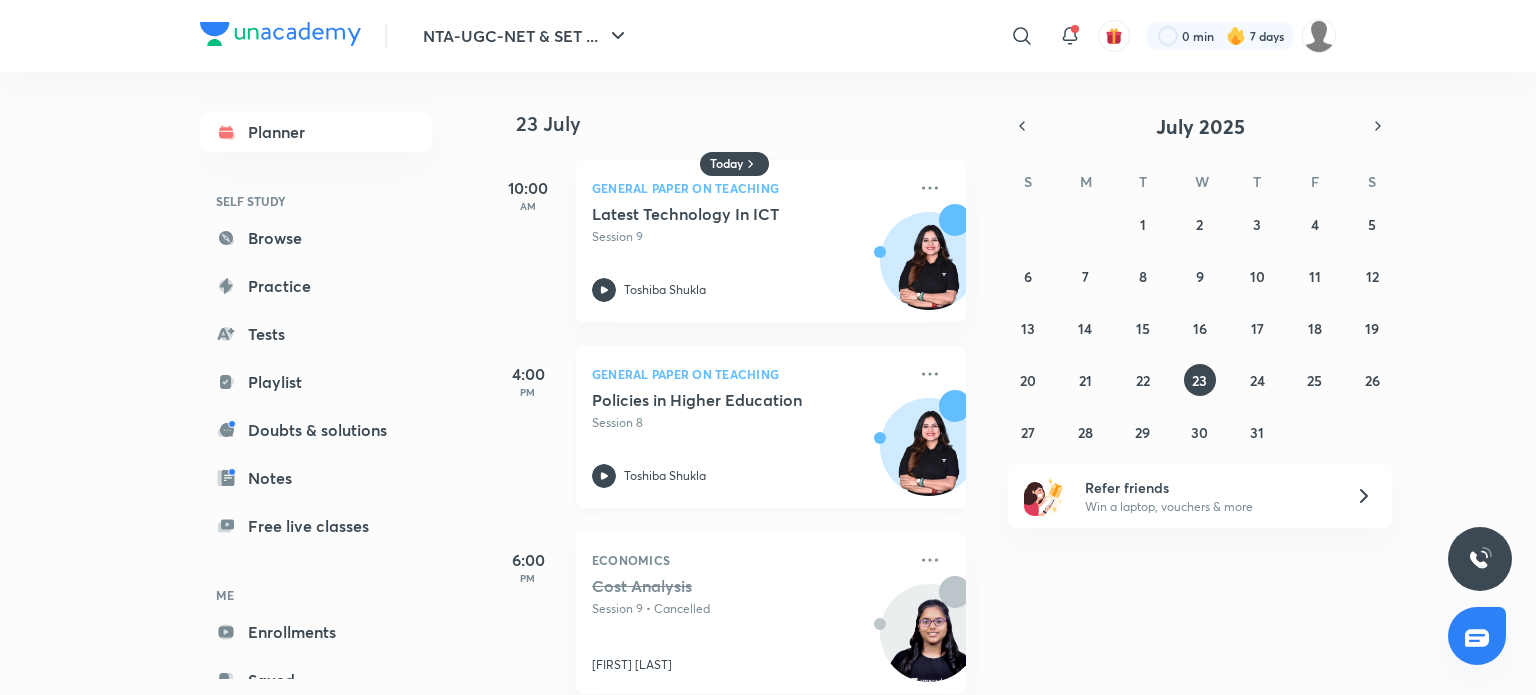 scroll, scrollTop: 216, scrollLeft: 0, axis: vertical 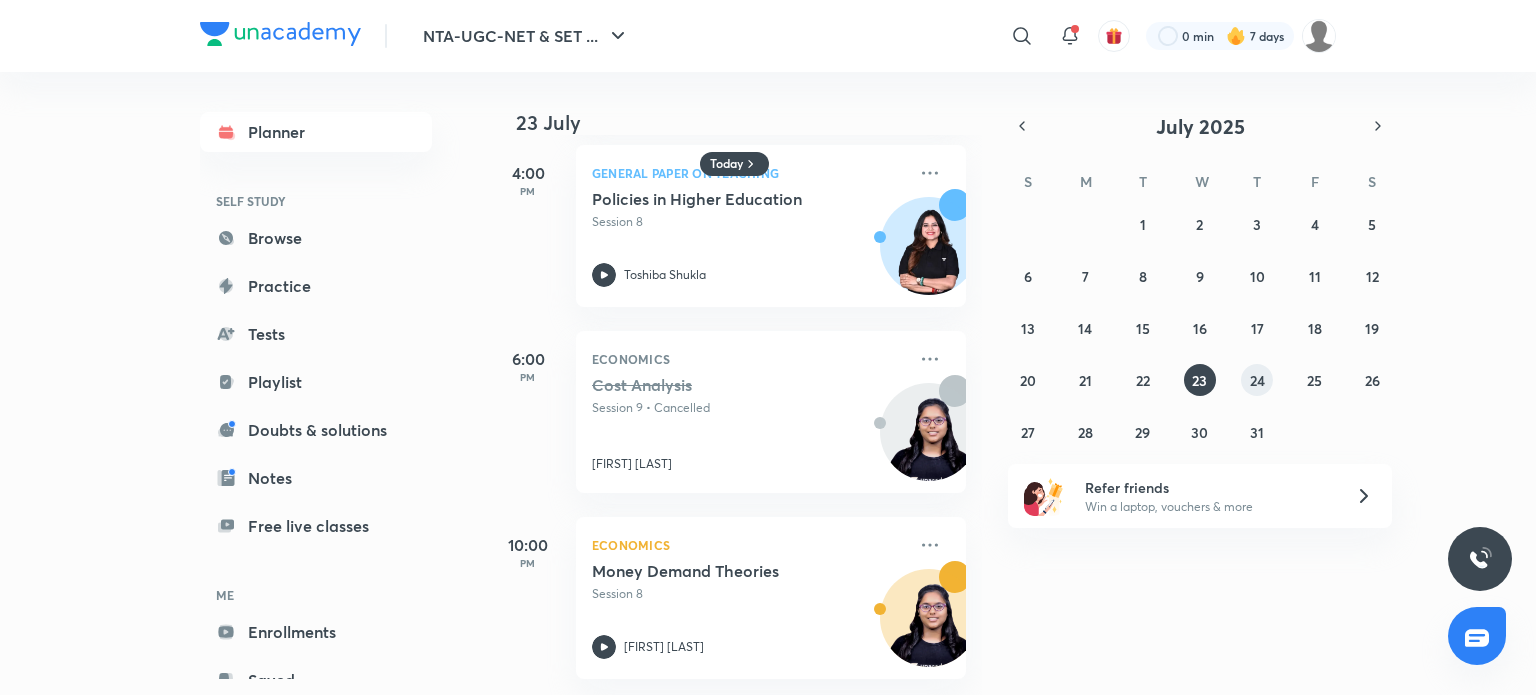 click on "24" at bounding box center [1257, 380] 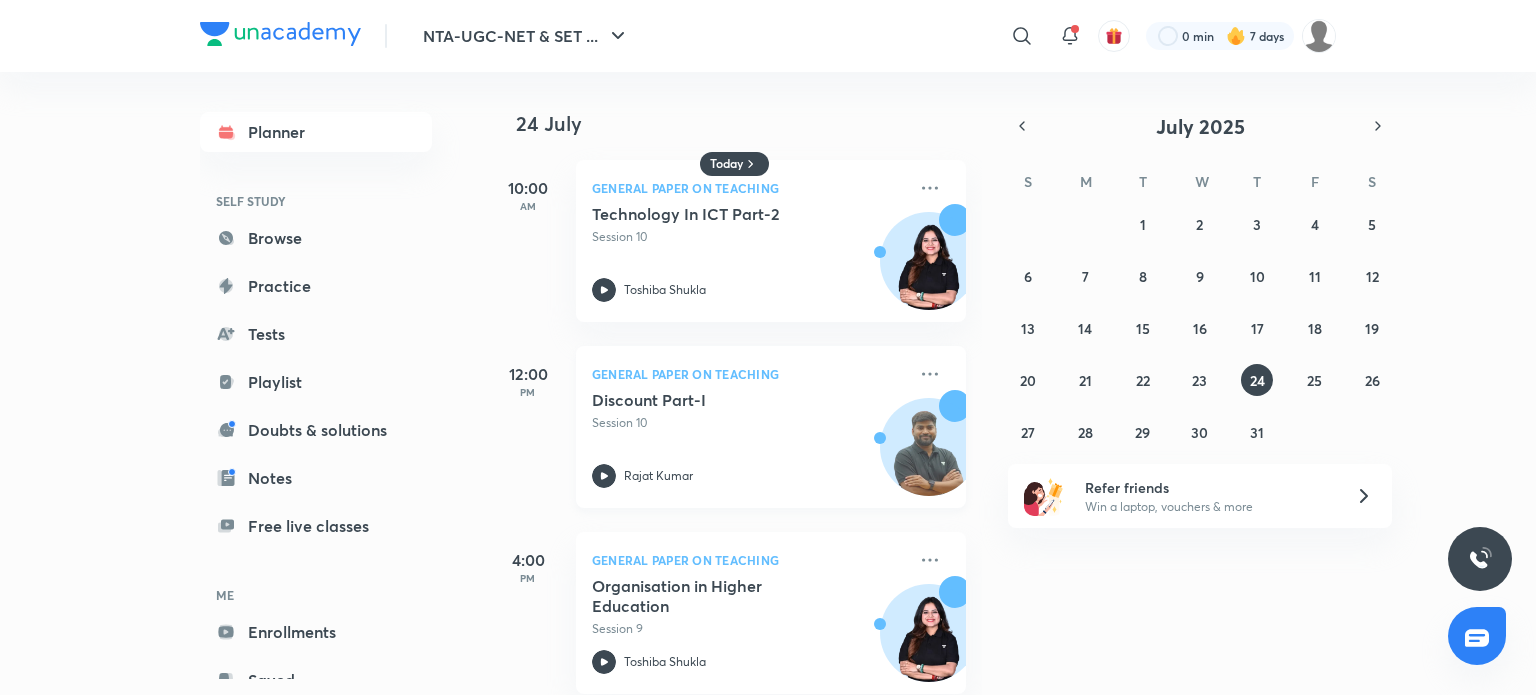scroll, scrollTop: 402, scrollLeft: 0, axis: vertical 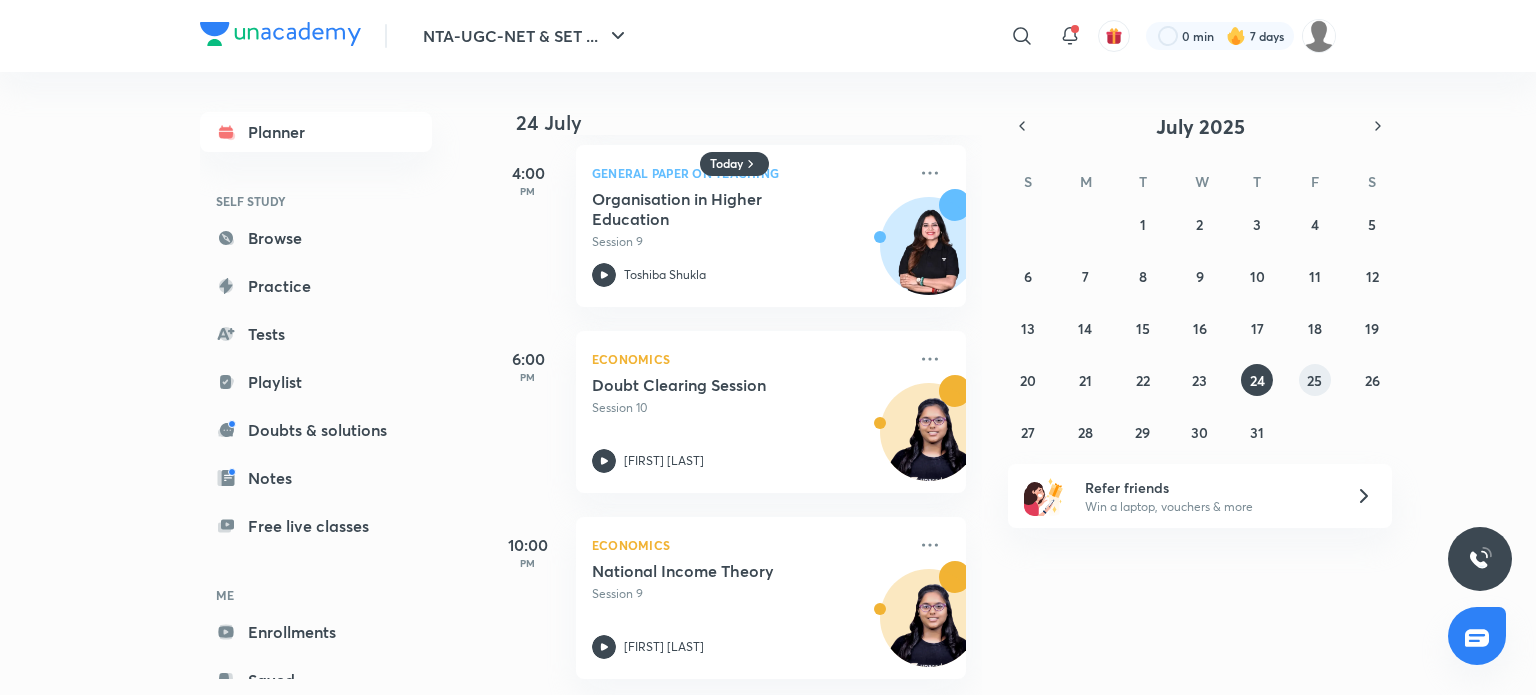 click on "25" at bounding box center [1315, 380] 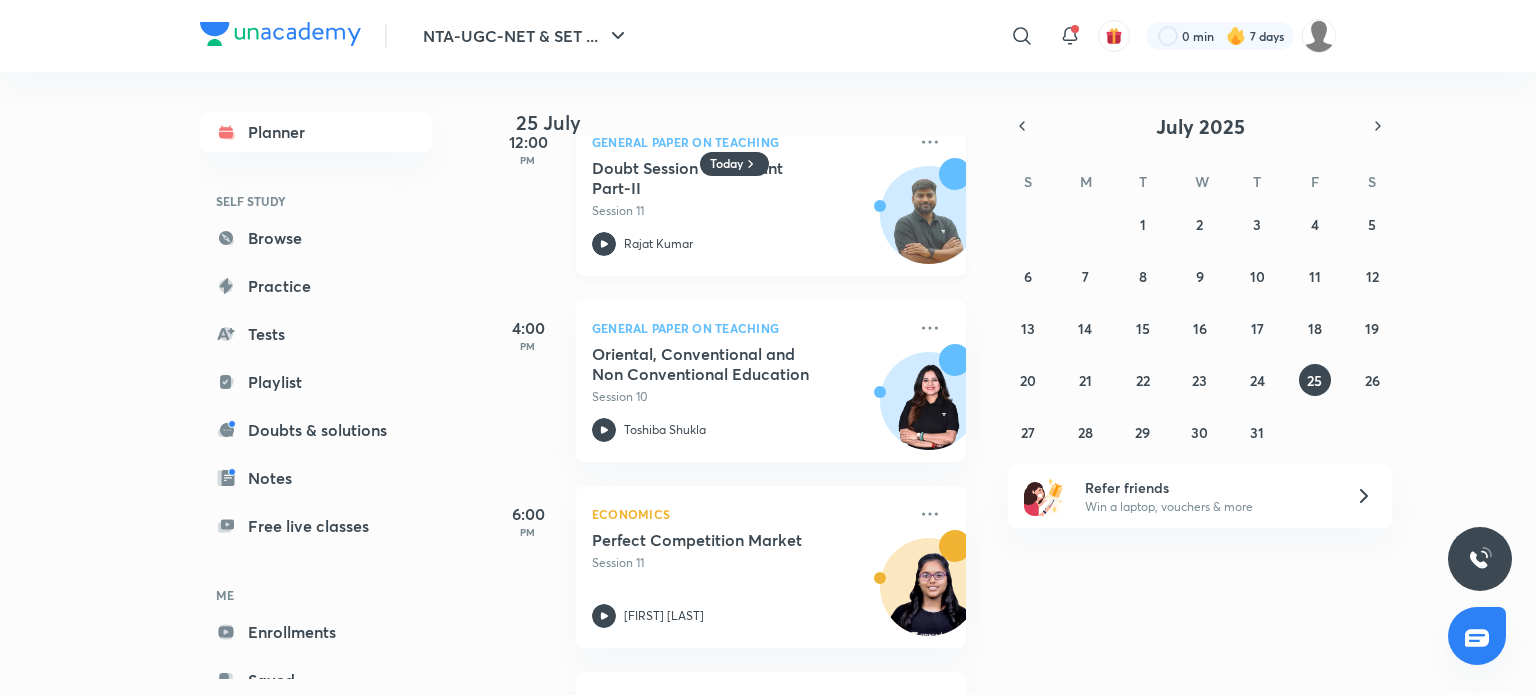 scroll, scrollTop: 402, scrollLeft: 0, axis: vertical 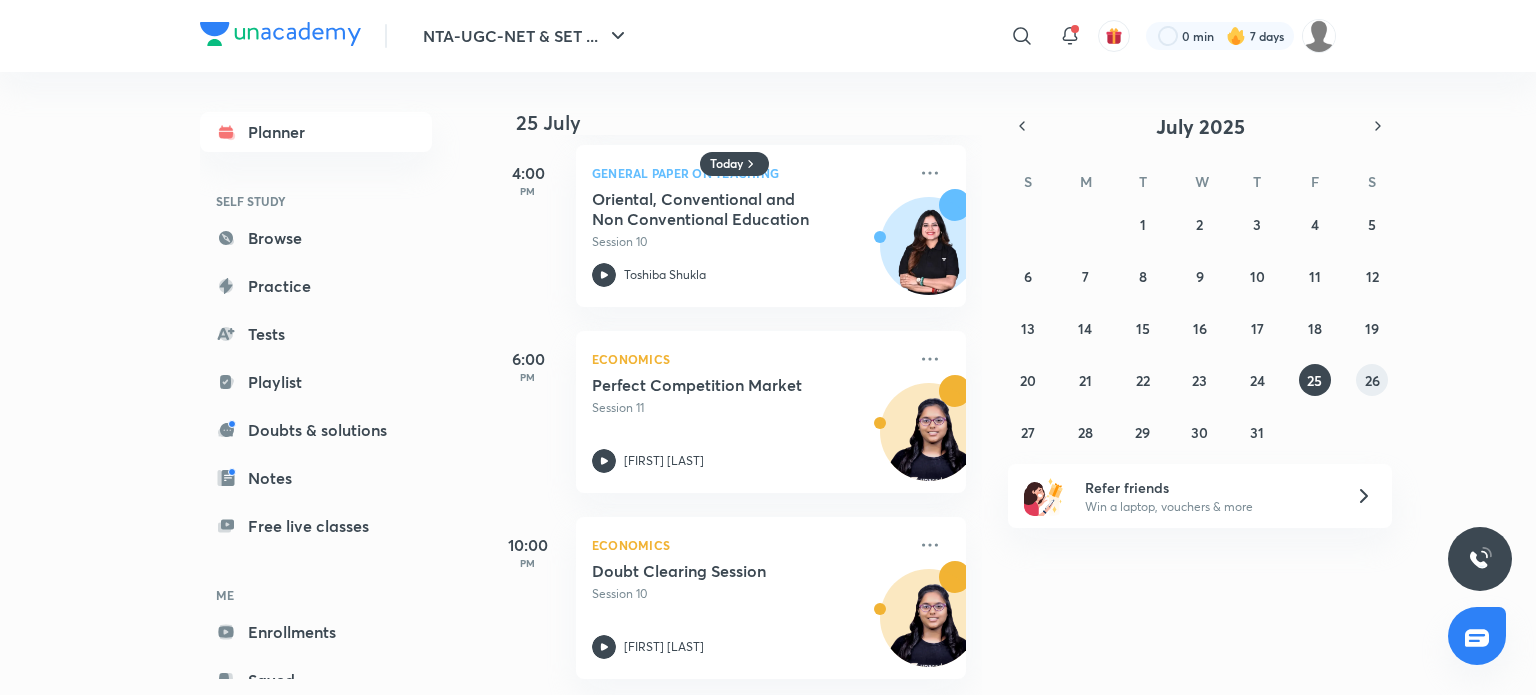 click on "26" at bounding box center [1372, 380] 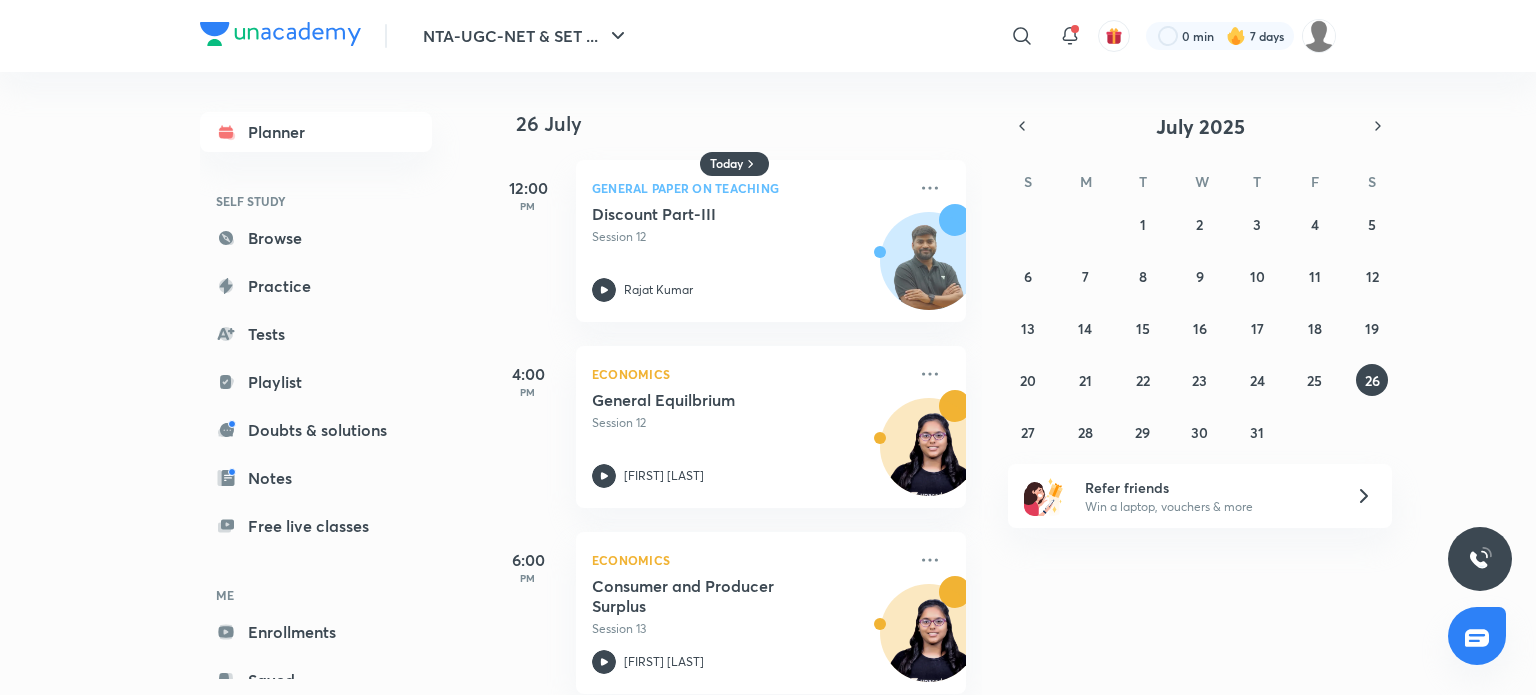 scroll, scrollTop: 30, scrollLeft: 0, axis: vertical 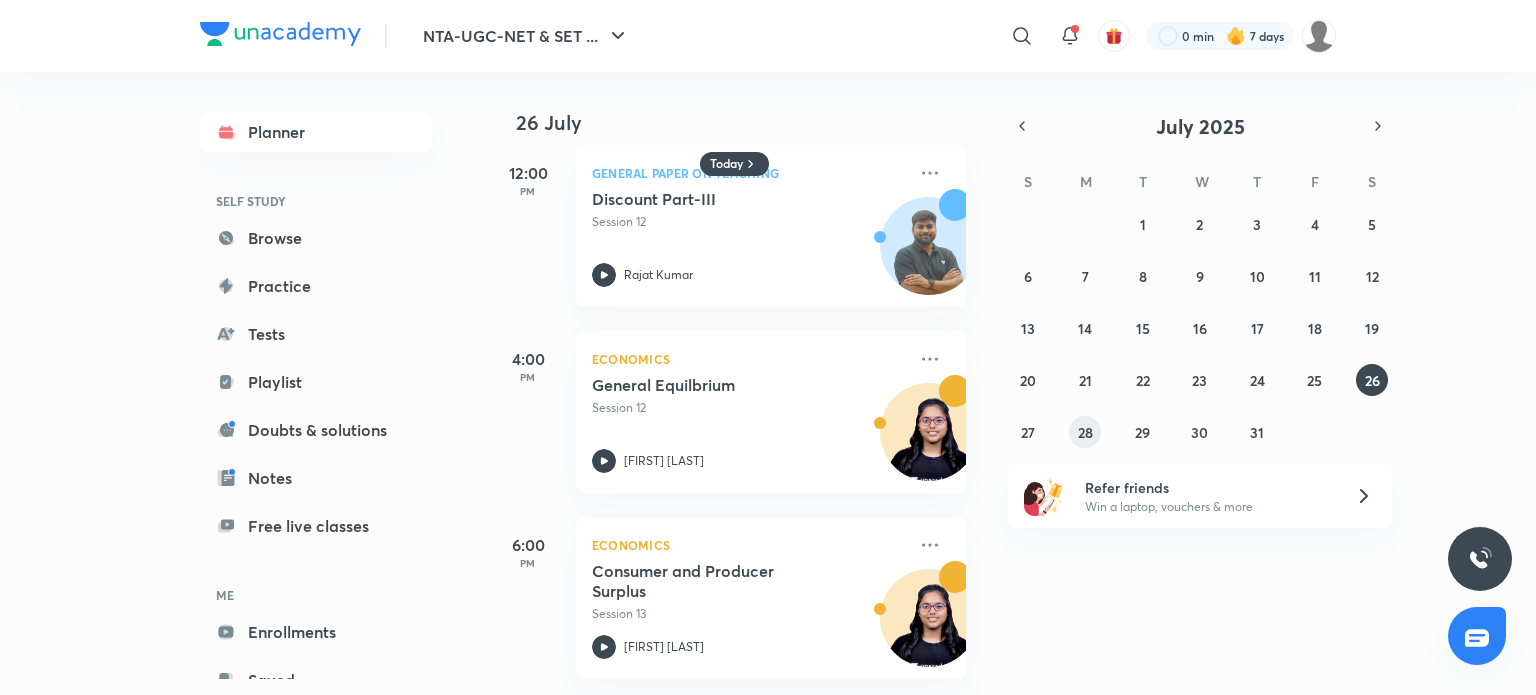 click on "28" at bounding box center [1085, 432] 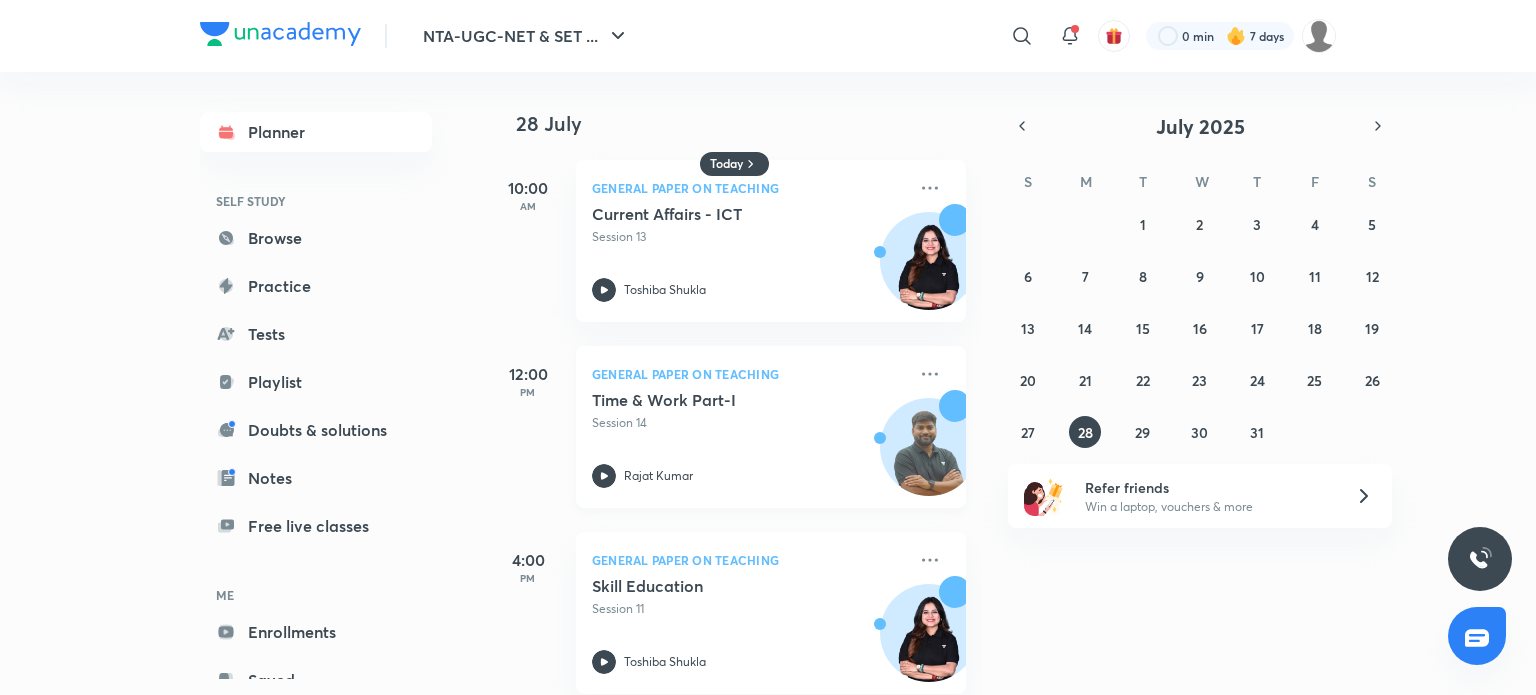 scroll, scrollTop: 402, scrollLeft: 0, axis: vertical 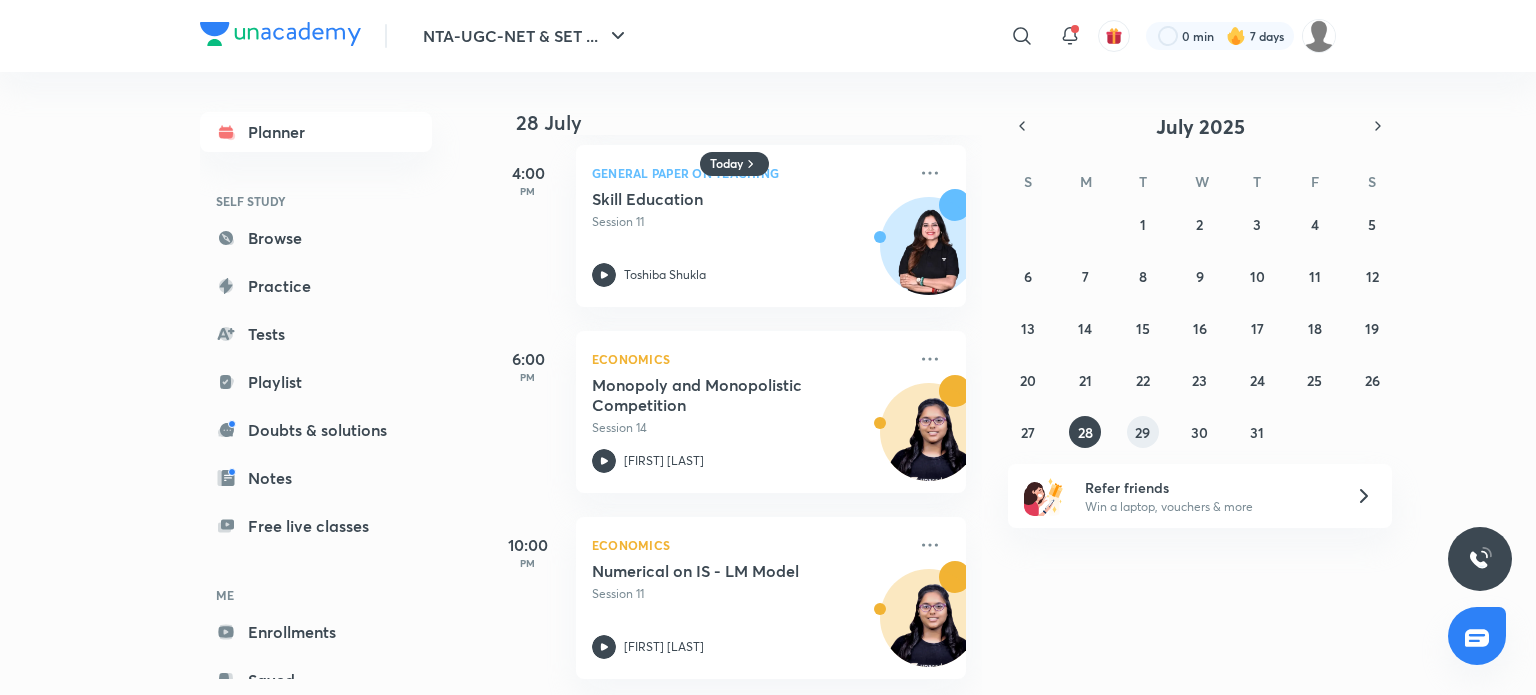 click on "29" at bounding box center (1143, 432) 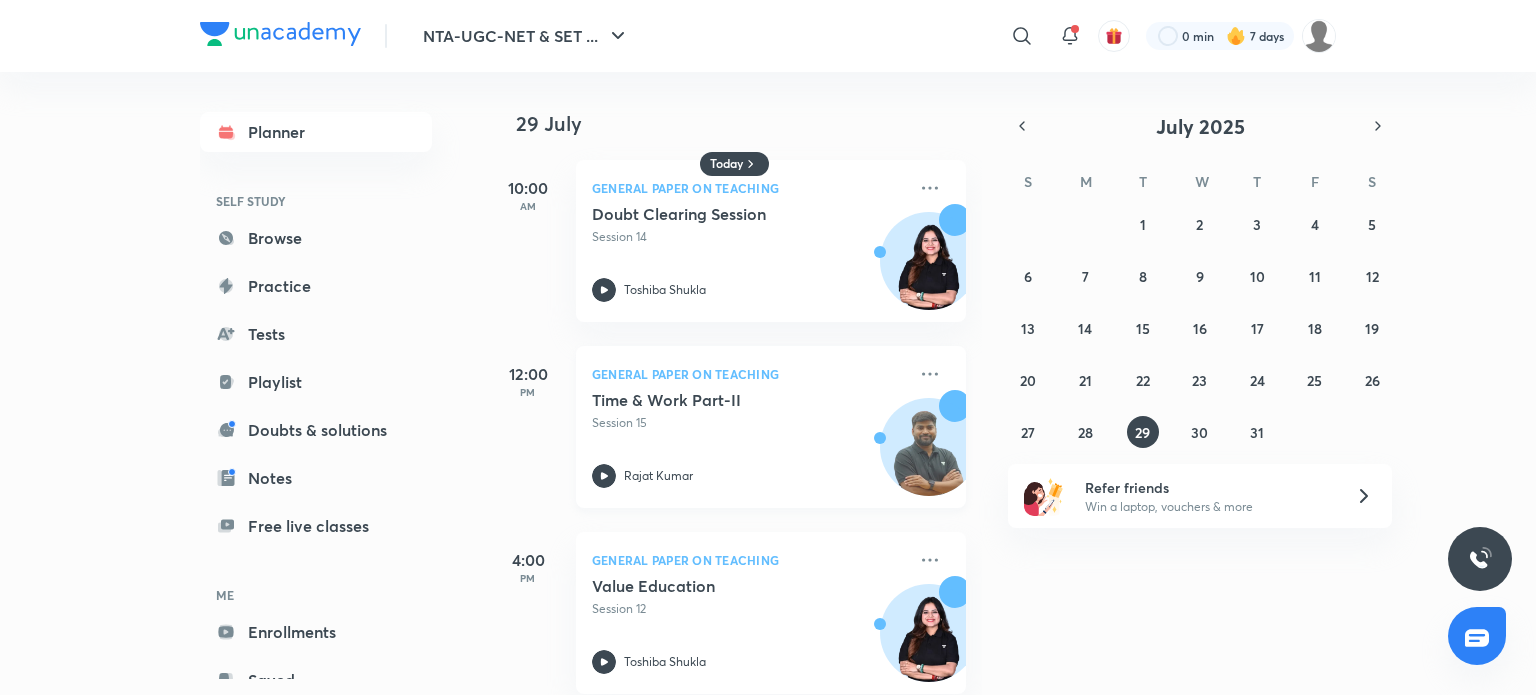 scroll, scrollTop: 402, scrollLeft: 0, axis: vertical 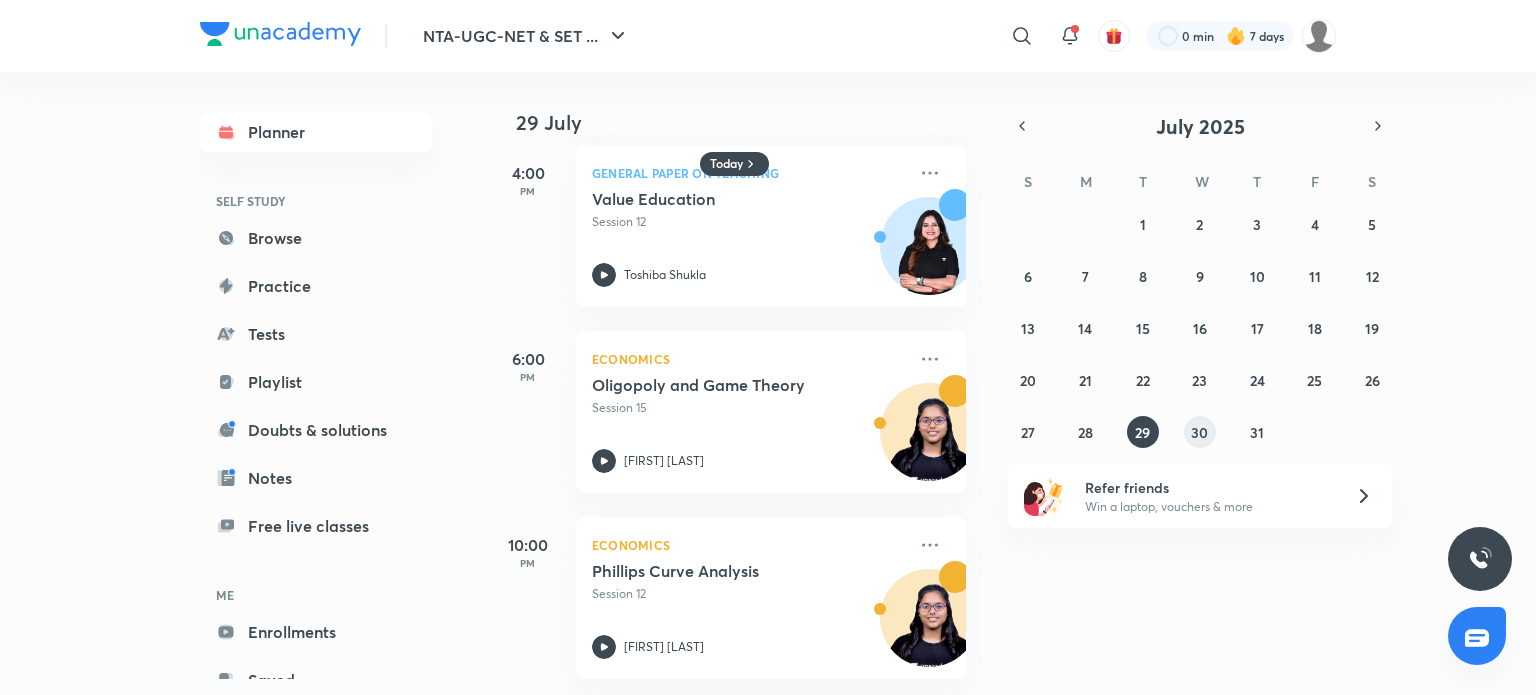 click on "30" at bounding box center [1200, 432] 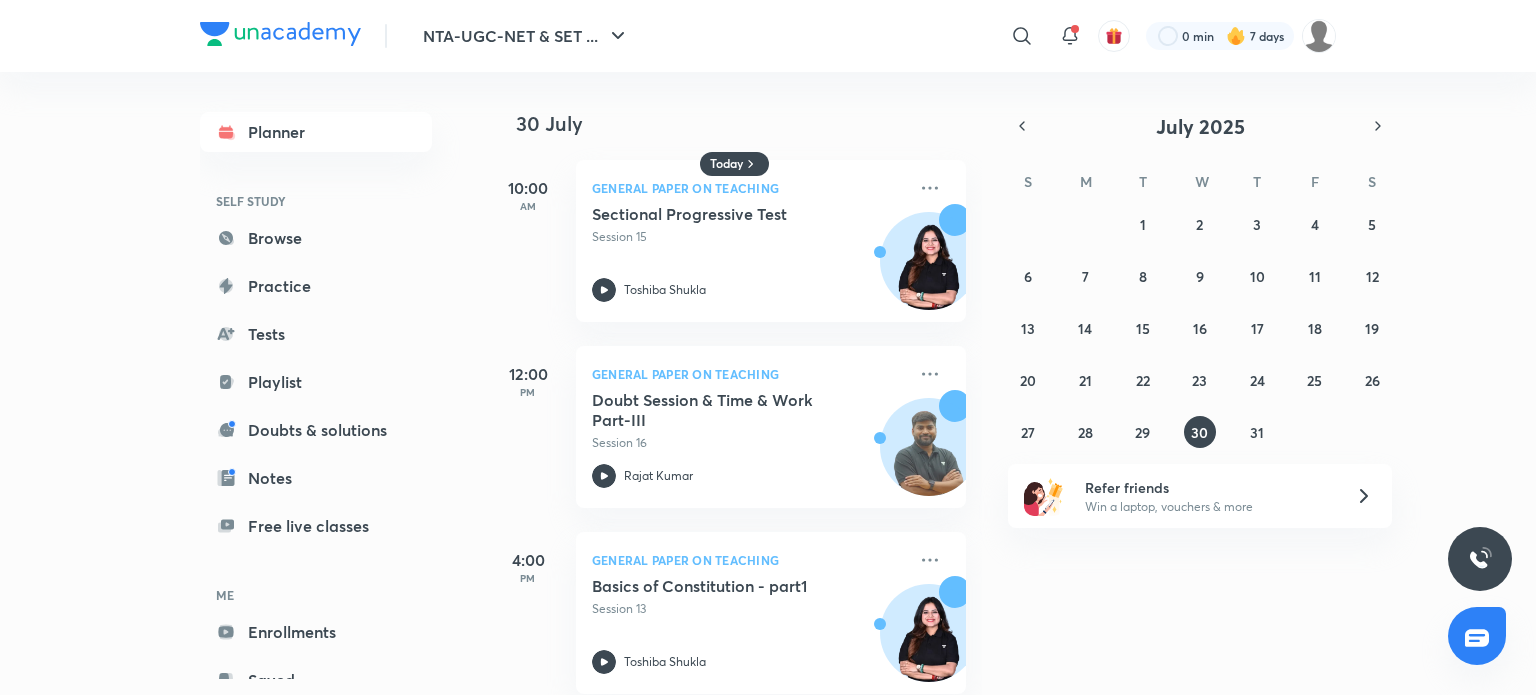 scroll, scrollTop: 402, scrollLeft: 0, axis: vertical 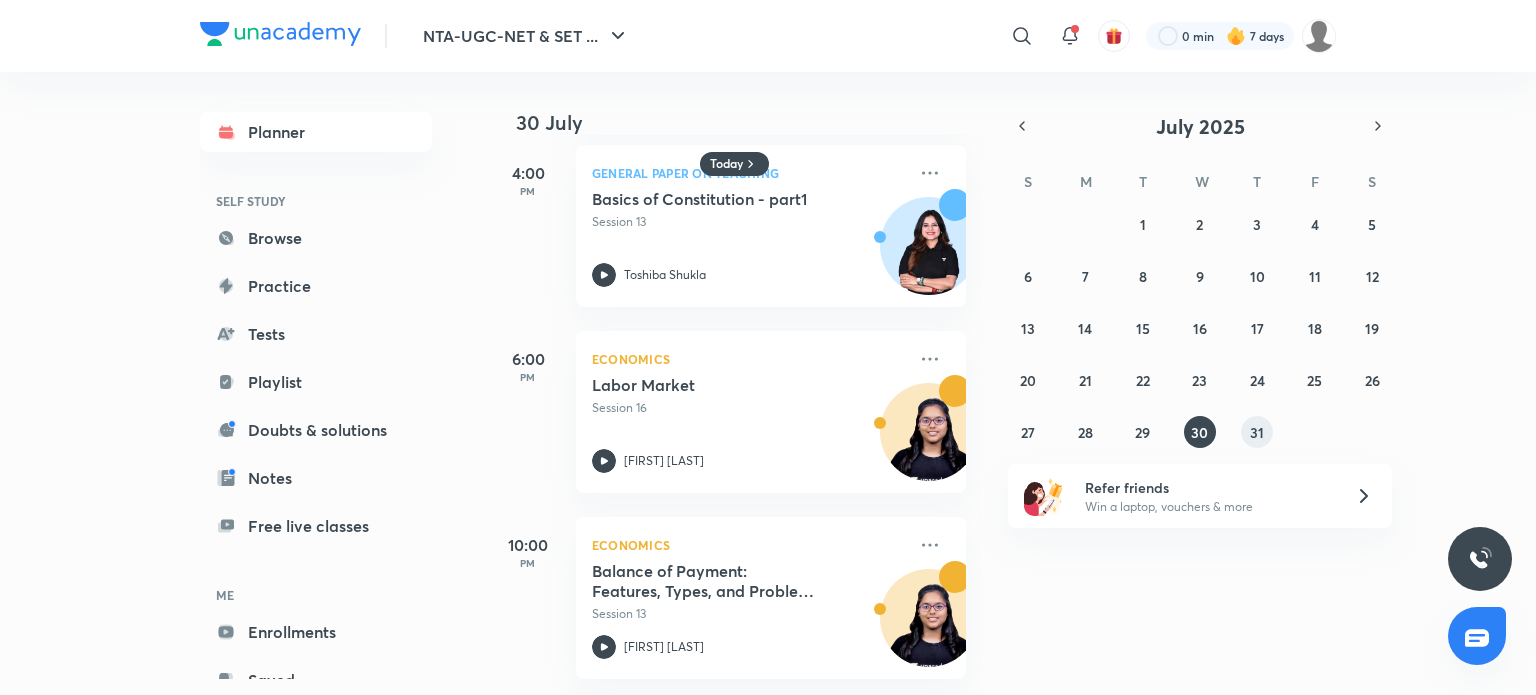 click on "31" at bounding box center [1257, 432] 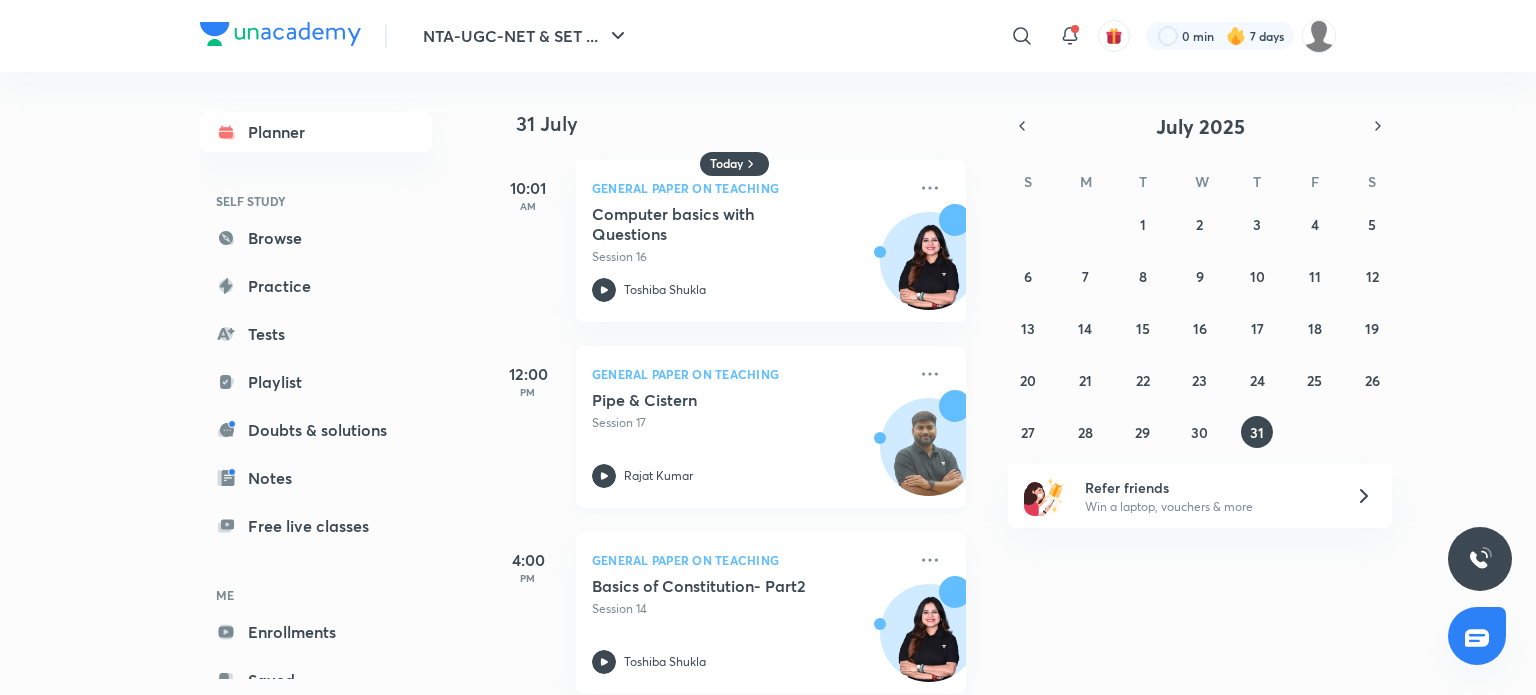 scroll, scrollTop: 216, scrollLeft: 0, axis: vertical 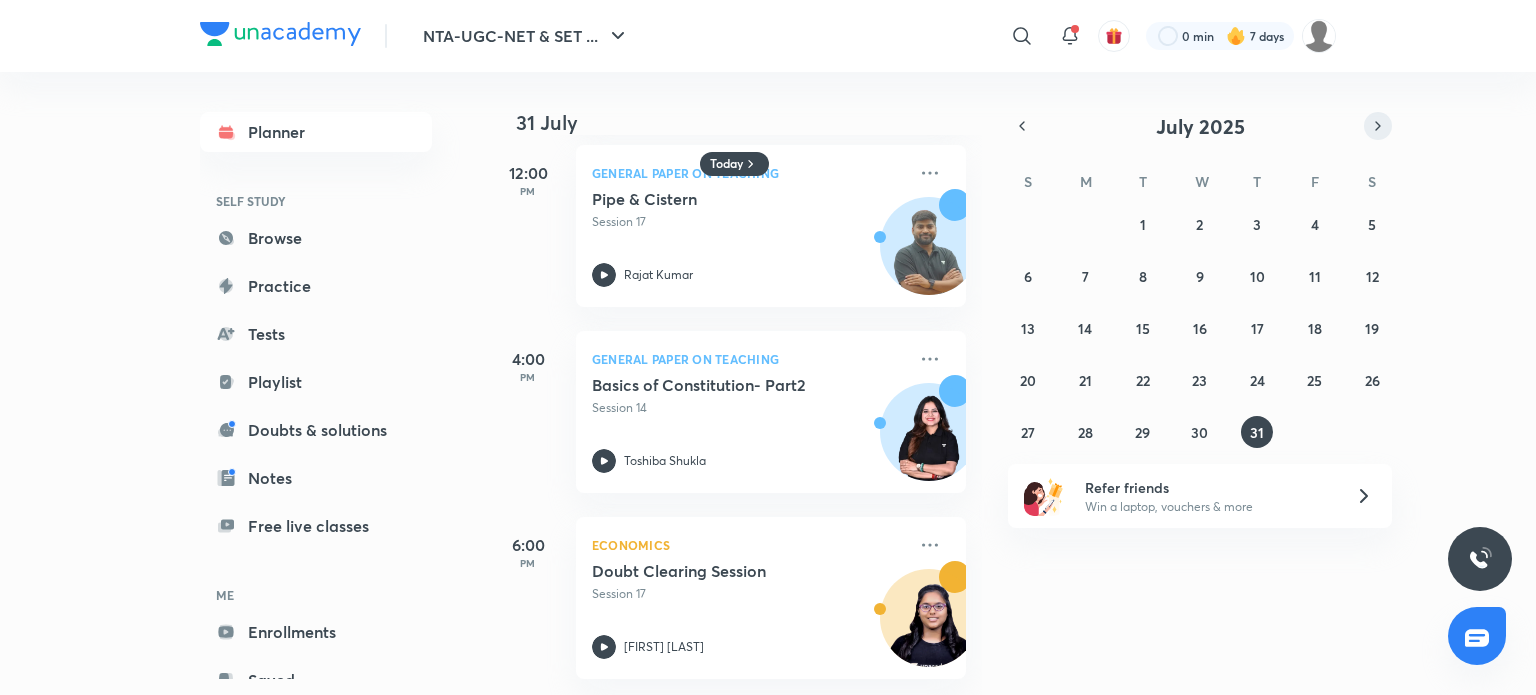 click 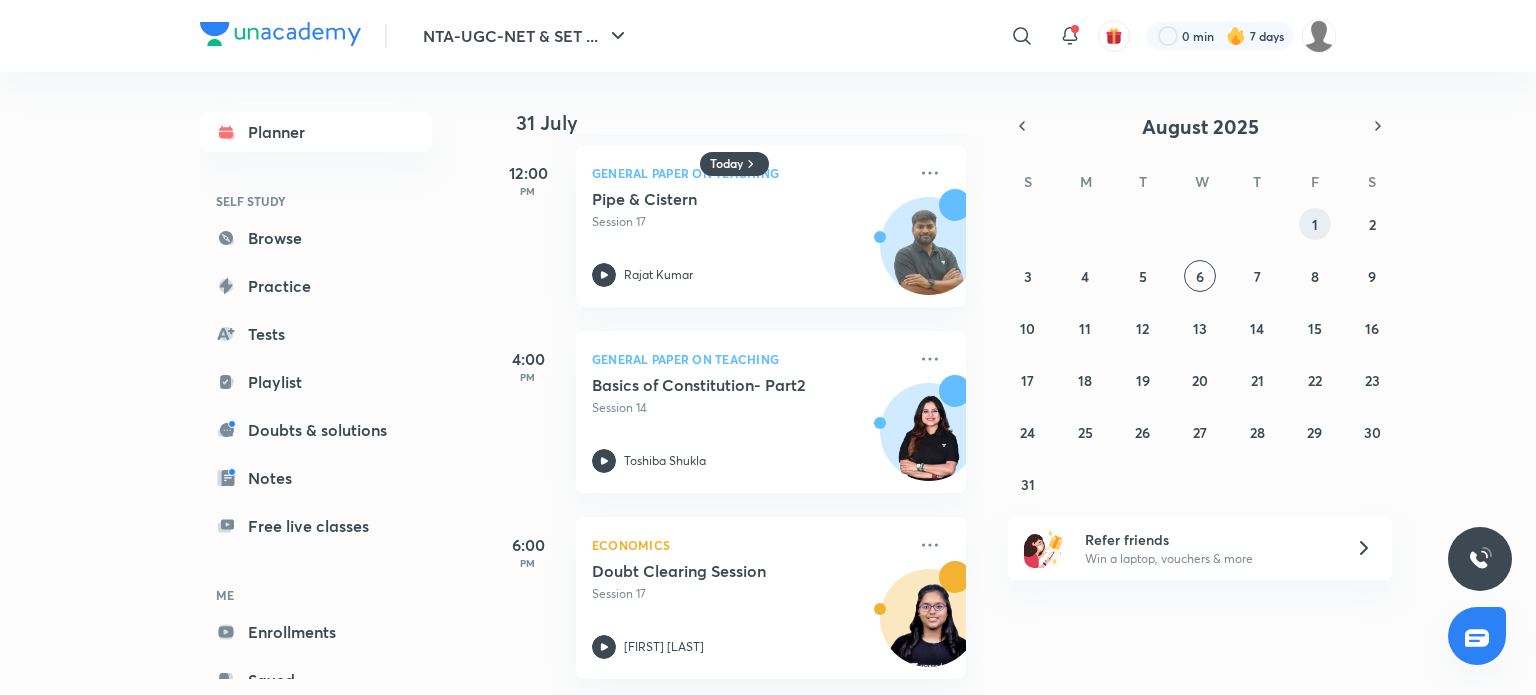 click on "1" at bounding box center [1315, 224] 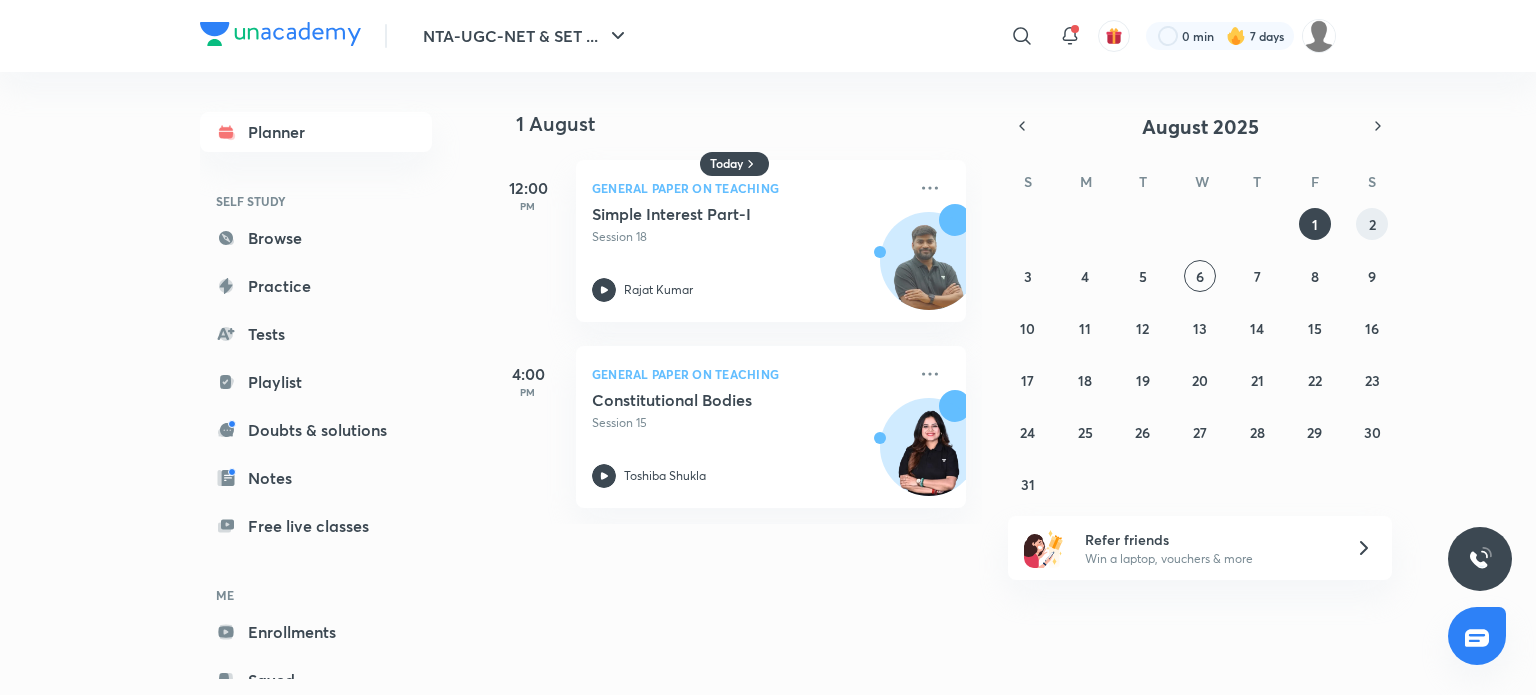 click on "2" at bounding box center (1372, 224) 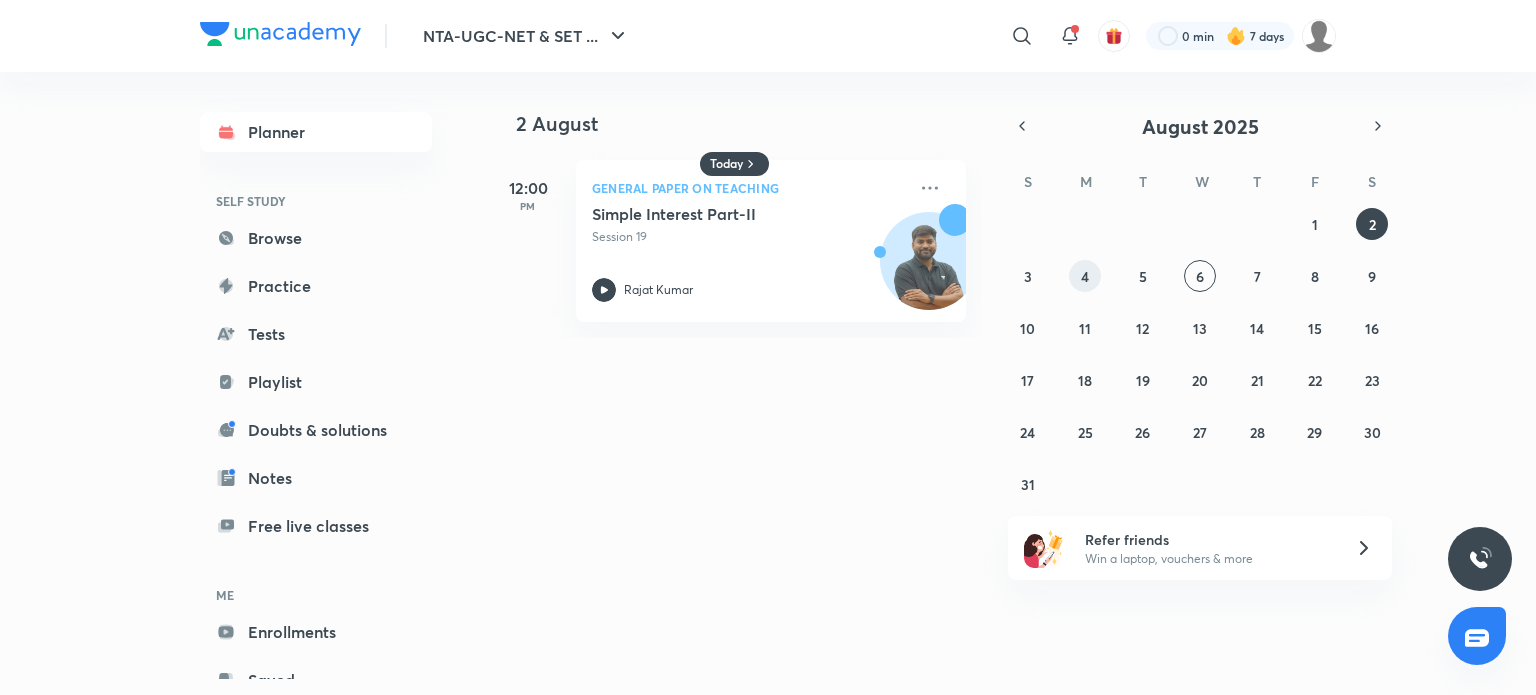 click on "4" at bounding box center [1085, 276] 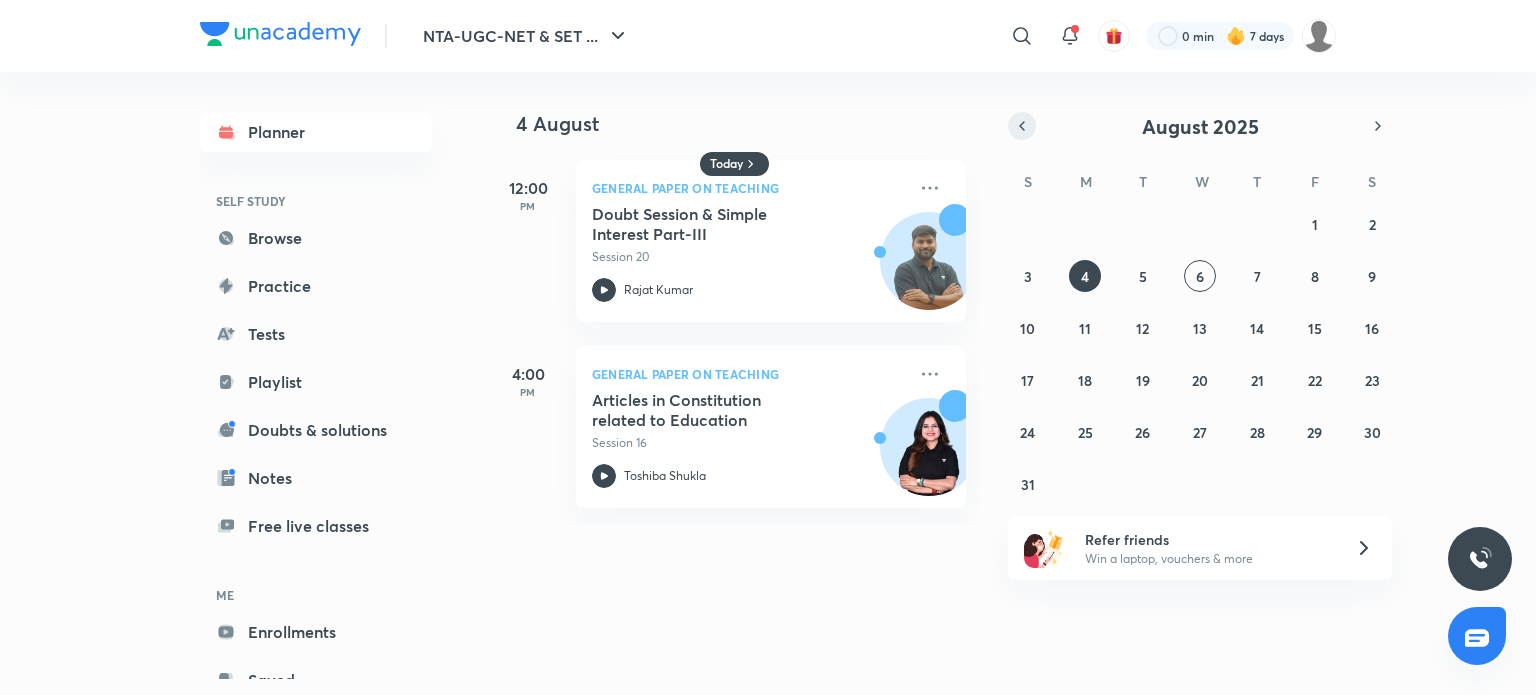 click at bounding box center (1022, 126) 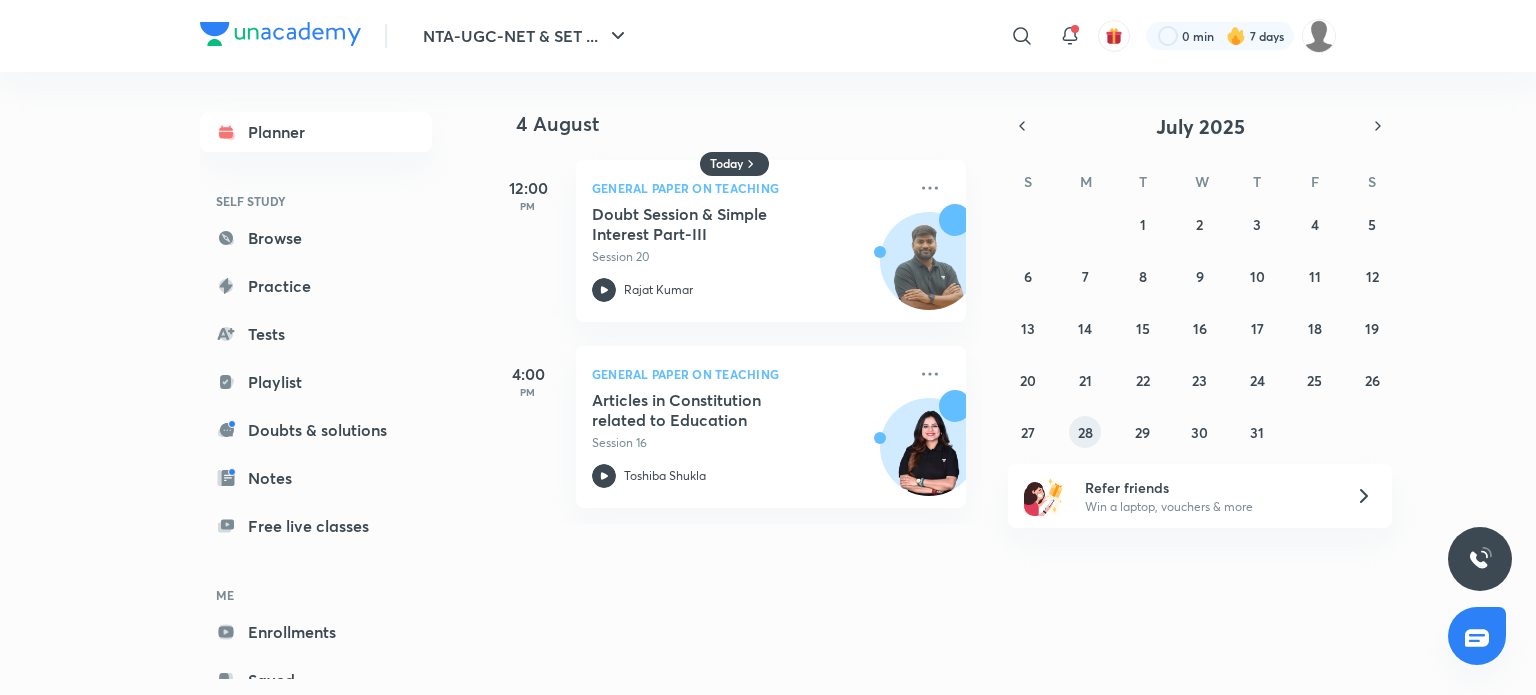 drag, startPoint x: 1123, startPoint y: 431, endPoint x: 1088, endPoint y: 431, distance: 35 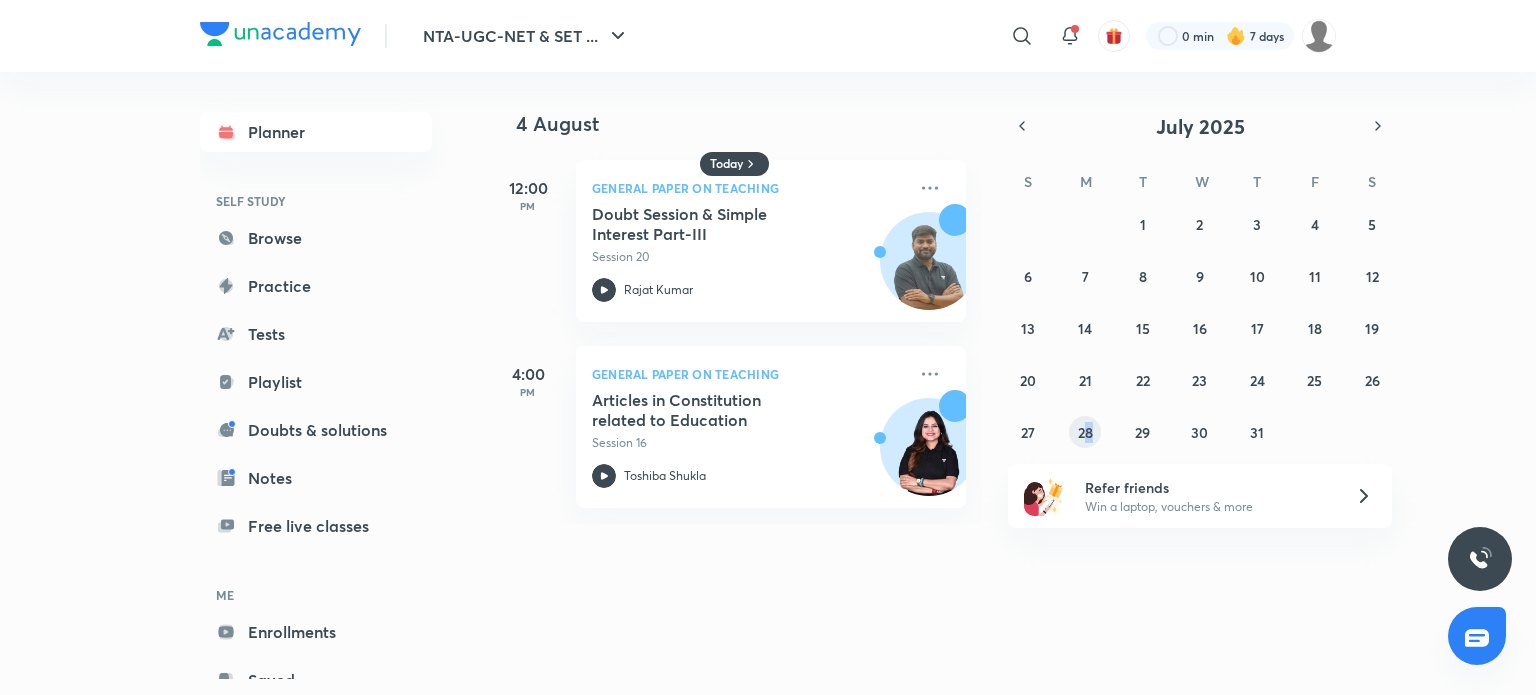 click on "28" at bounding box center [1085, 432] 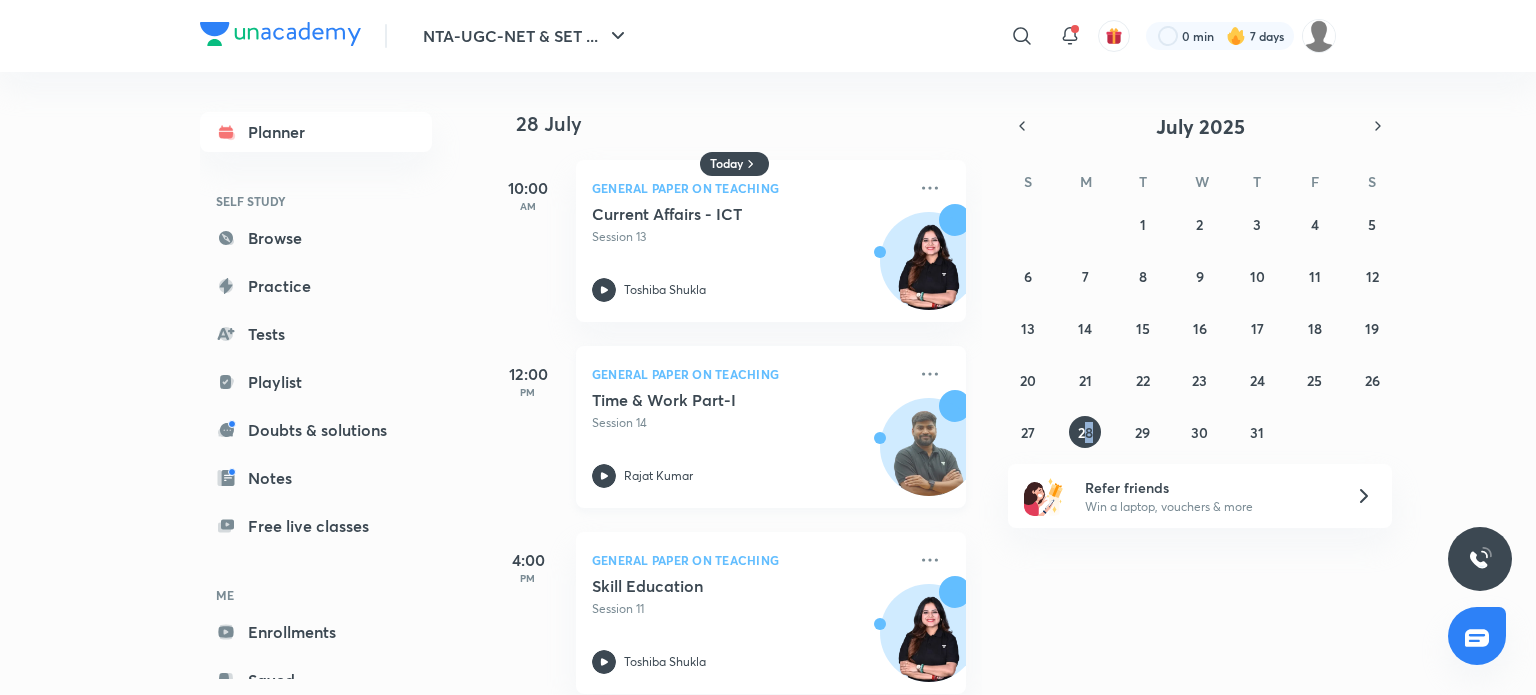 scroll, scrollTop: 402, scrollLeft: 0, axis: vertical 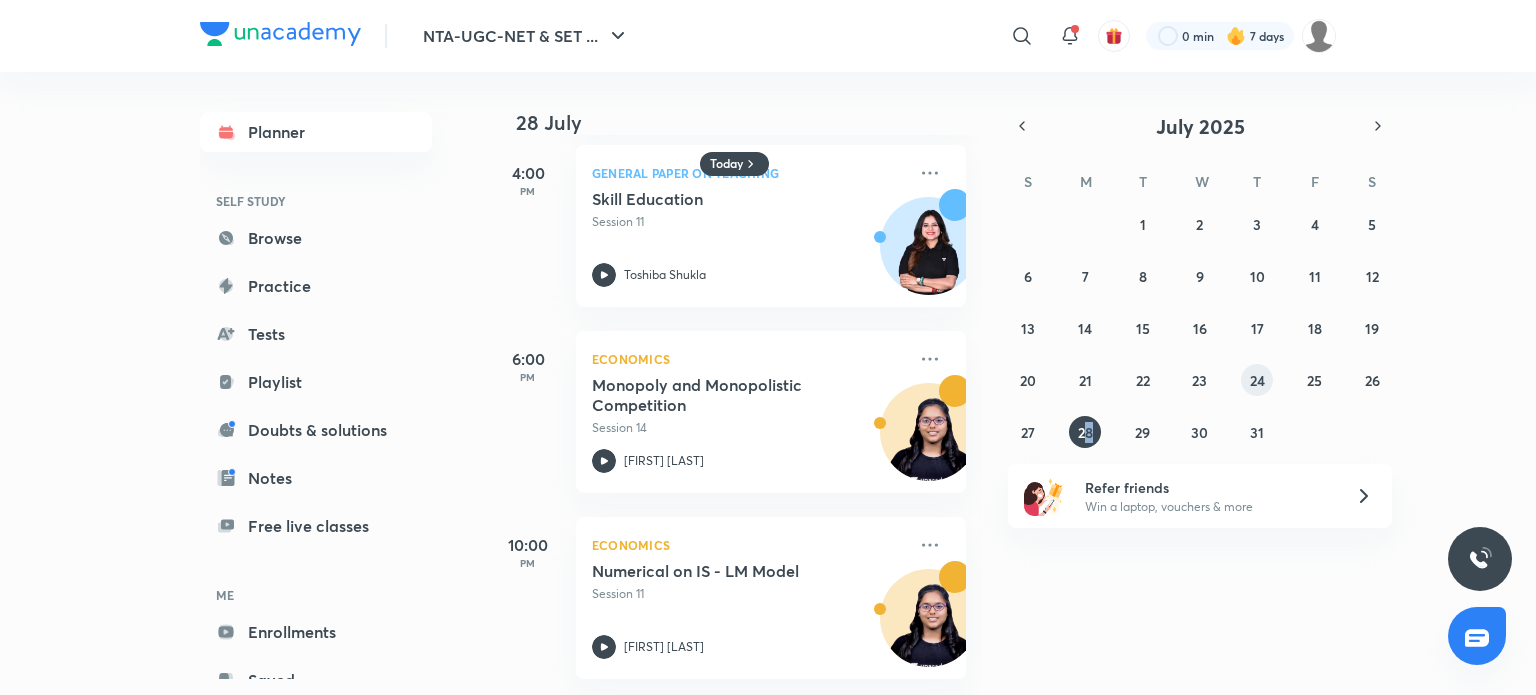 click on "24" at bounding box center (1257, 380) 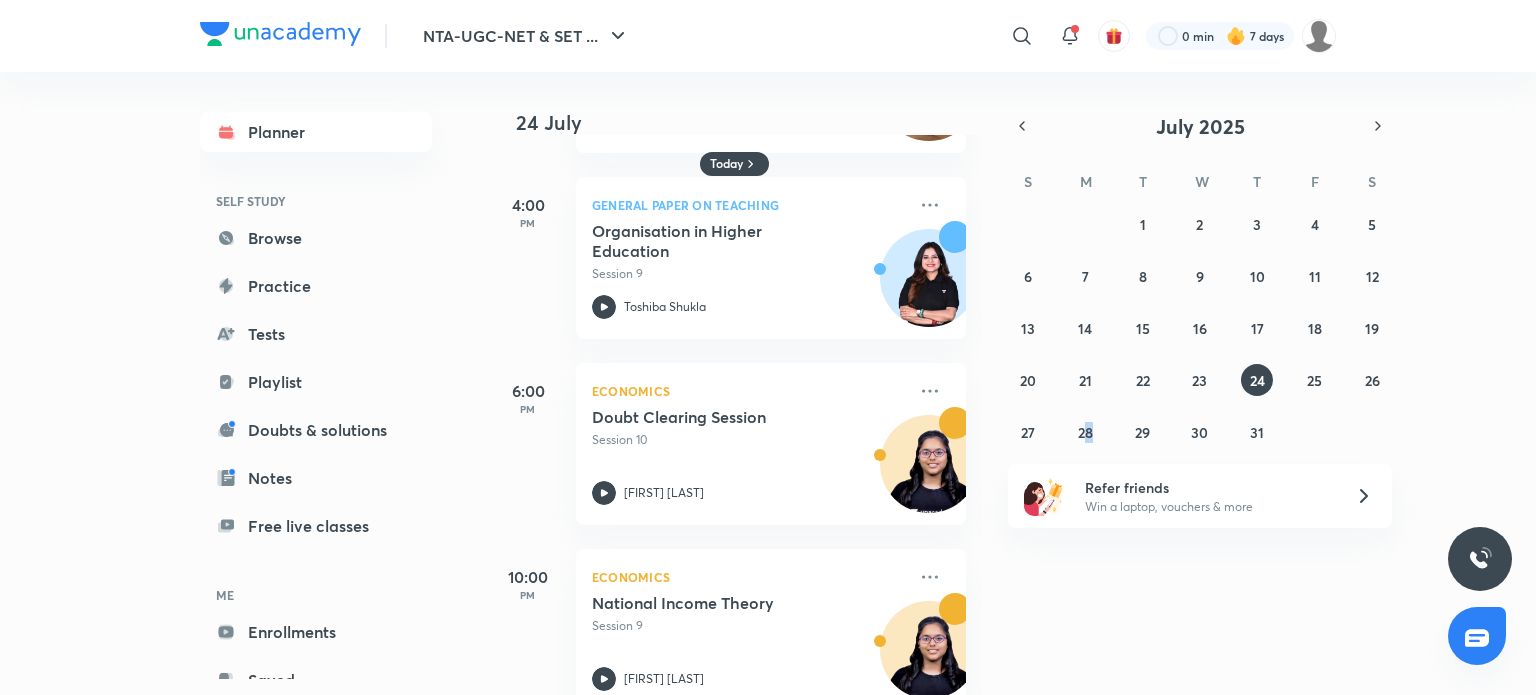 scroll, scrollTop: 402, scrollLeft: 0, axis: vertical 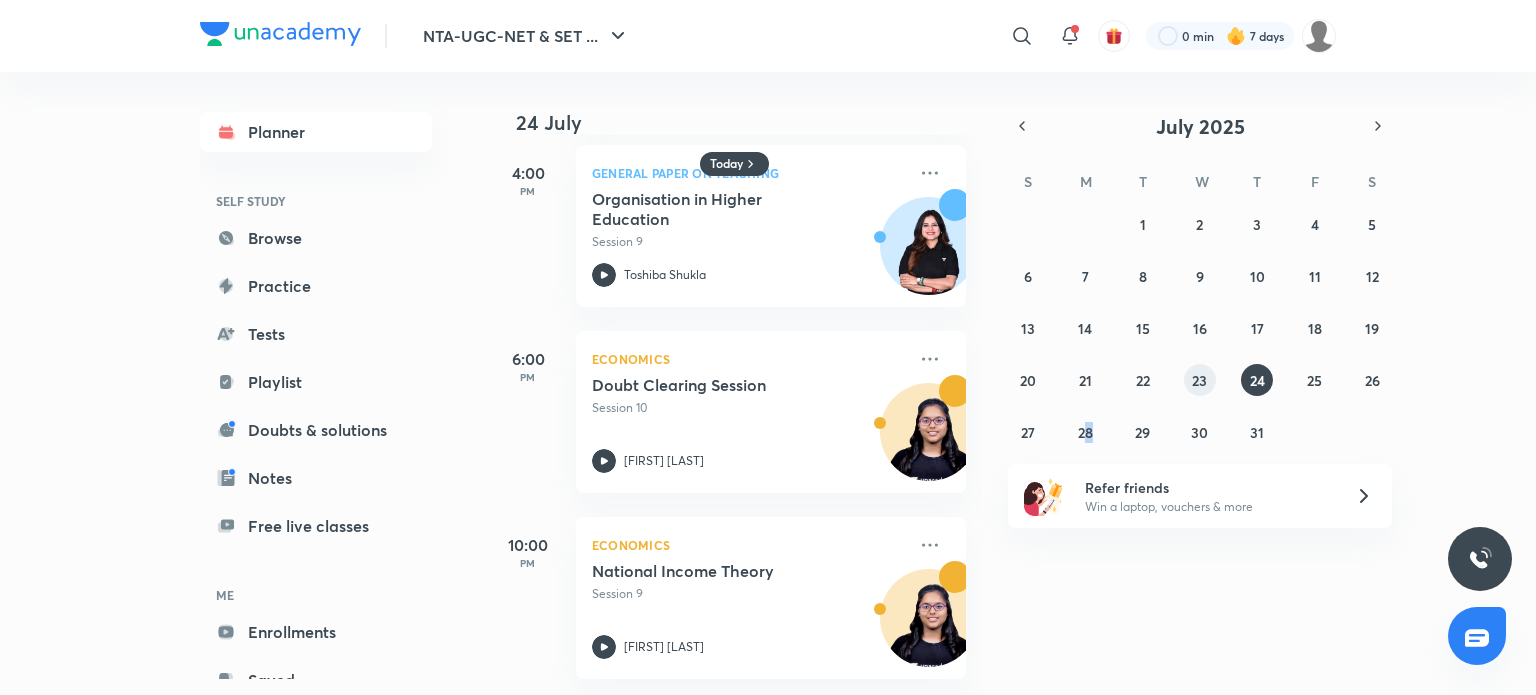 click on "23" at bounding box center (1199, 380) 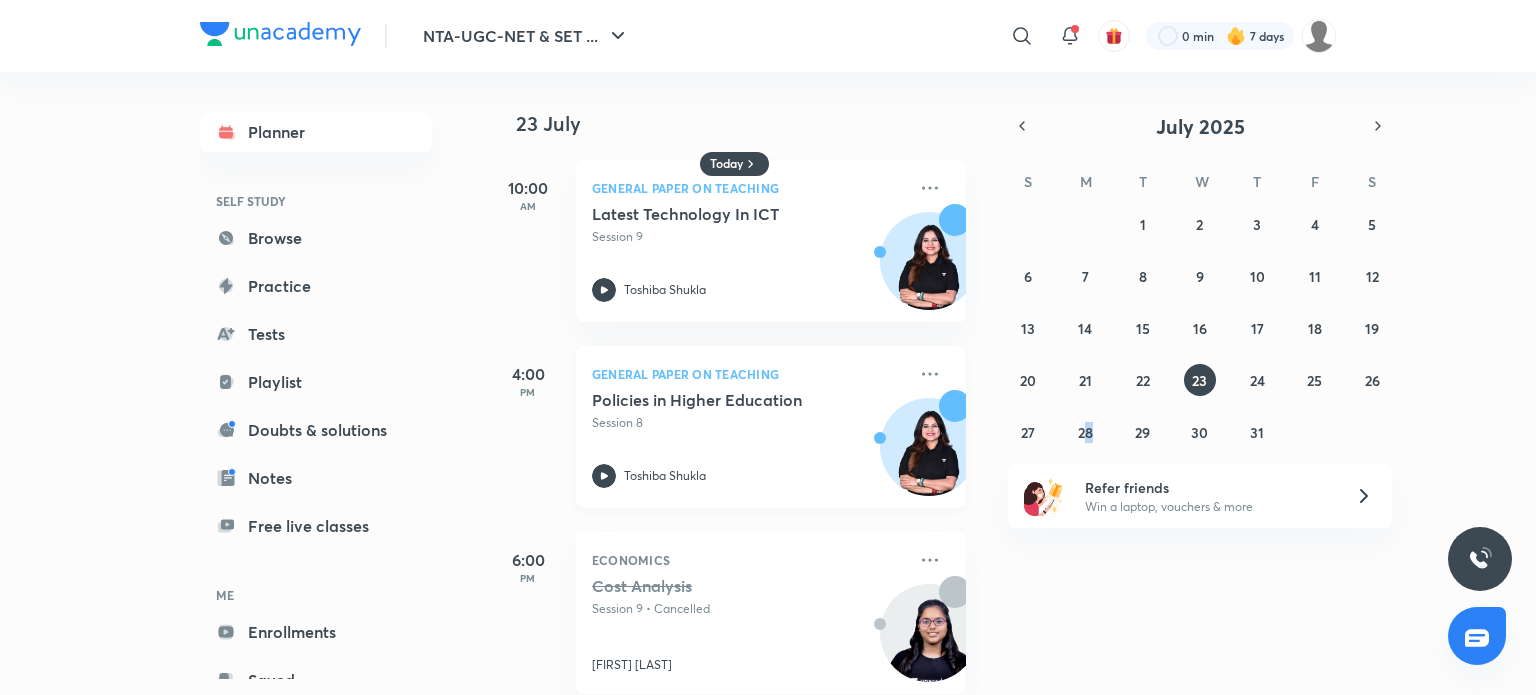 scroll, scrollTop: 216, scrollLeft: 0, axis: vertical 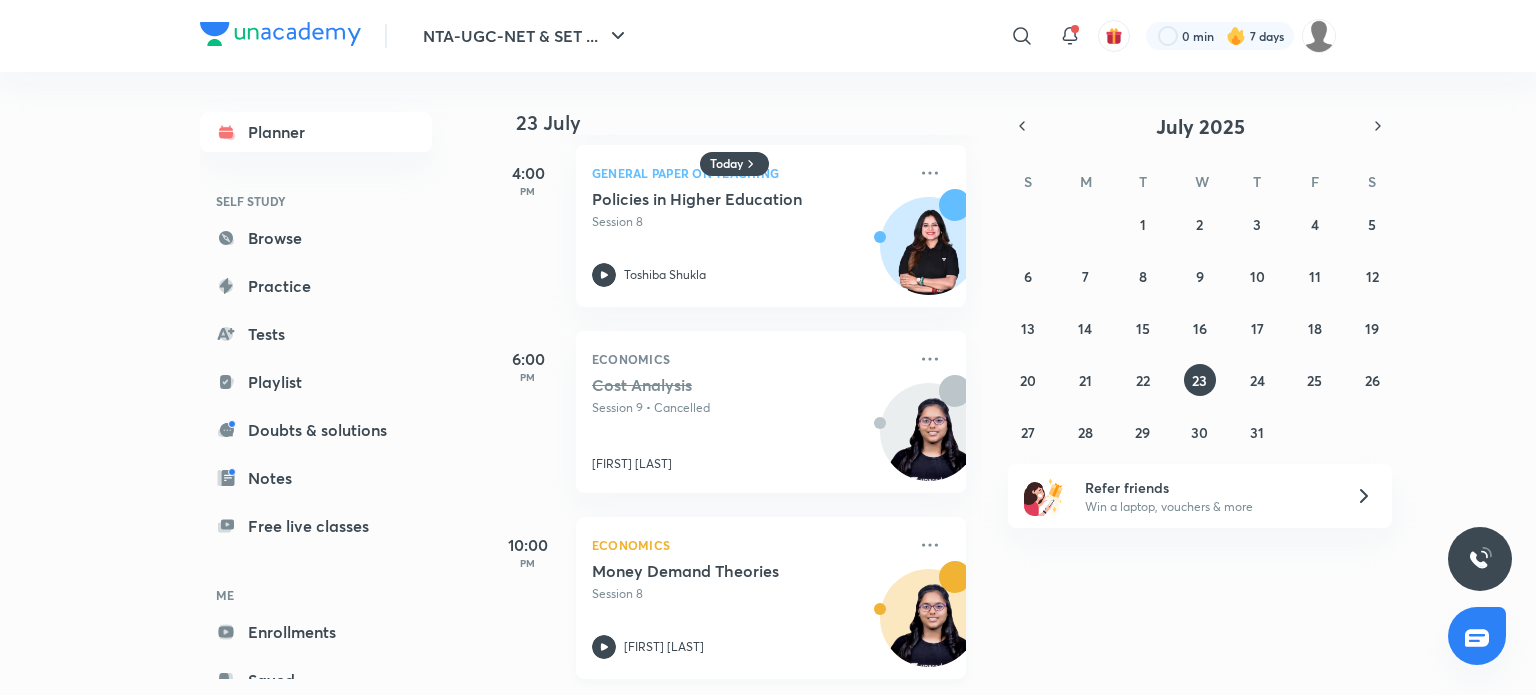 click on "Money Demand Theories Session 8 [FIRST] [LAST]" at bounding box center [749, 610] 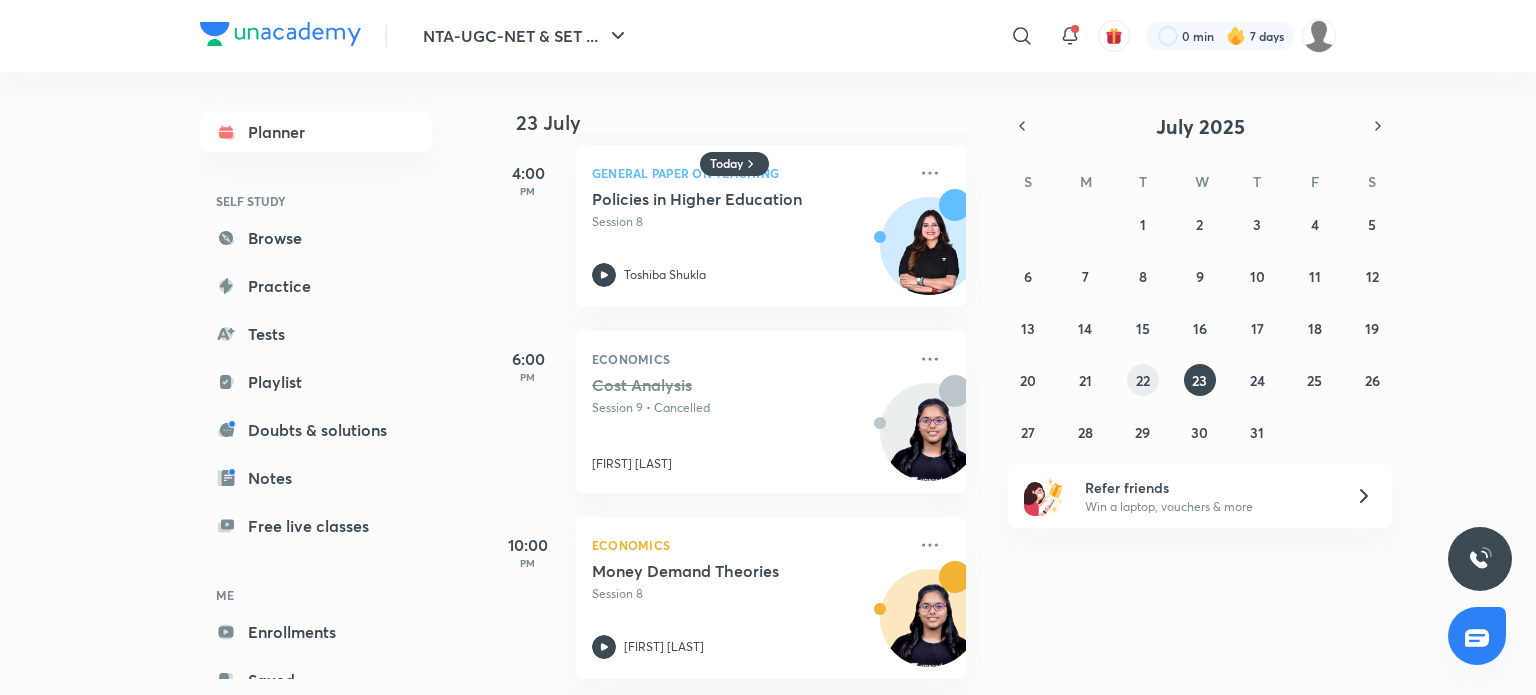 click on "22" at bounding box center [1143, 380] 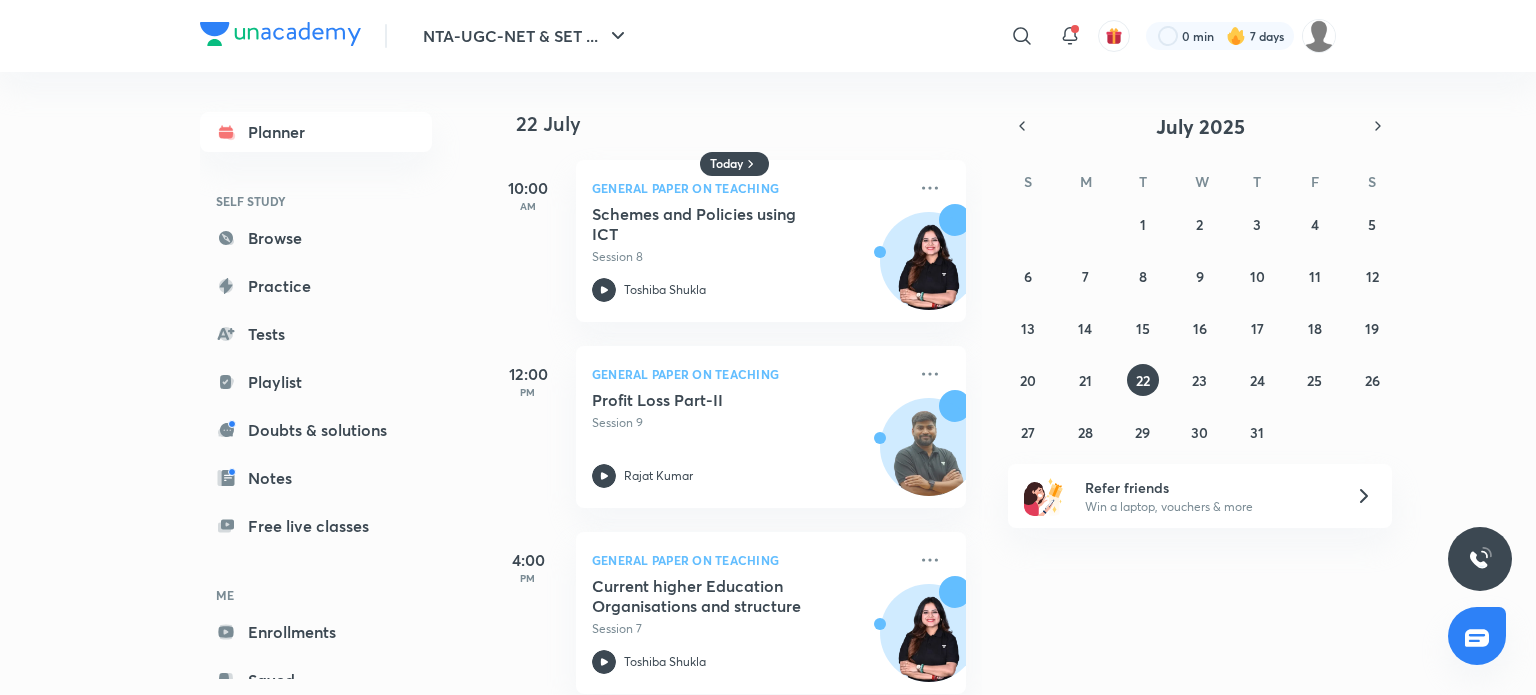 scroll, scrollTop: 402, scrollLeft: 0, axis: vertical 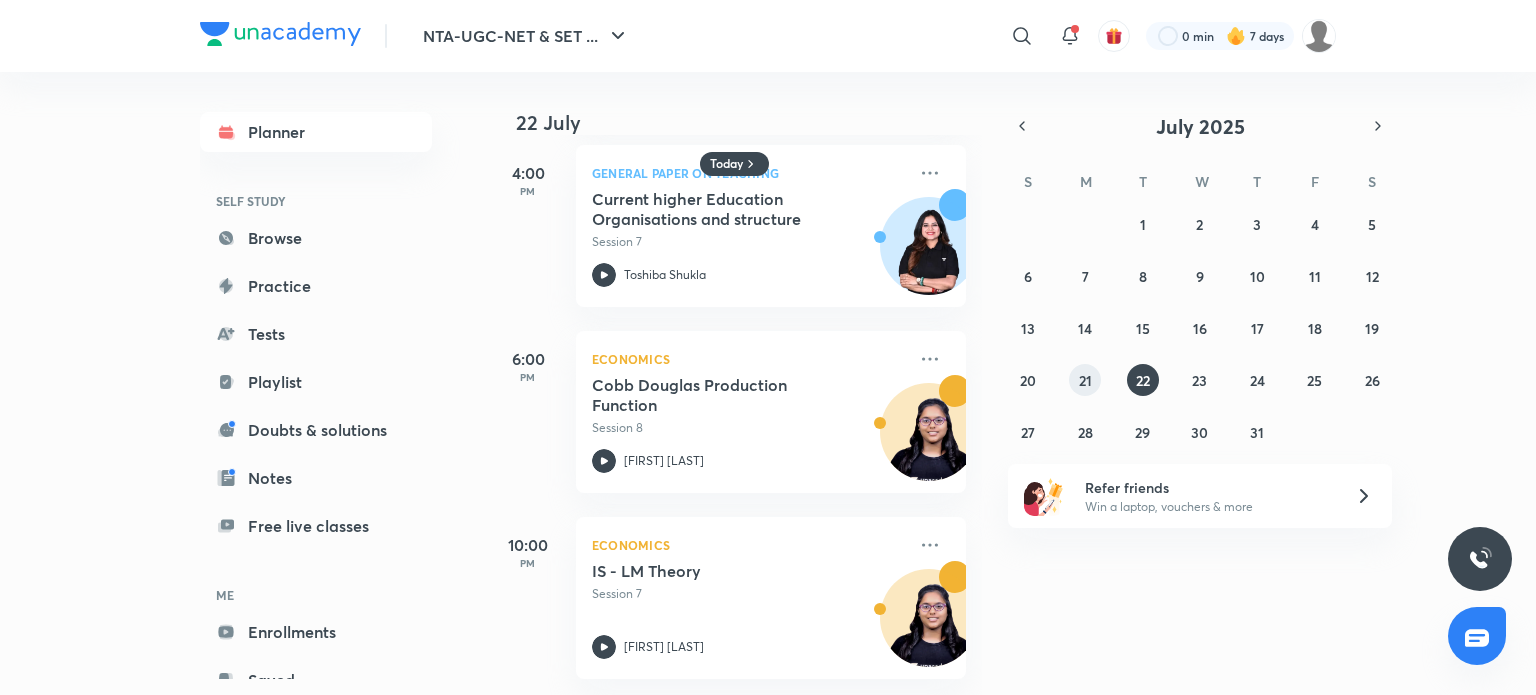click on "21" at bounding box center [1085, 380] 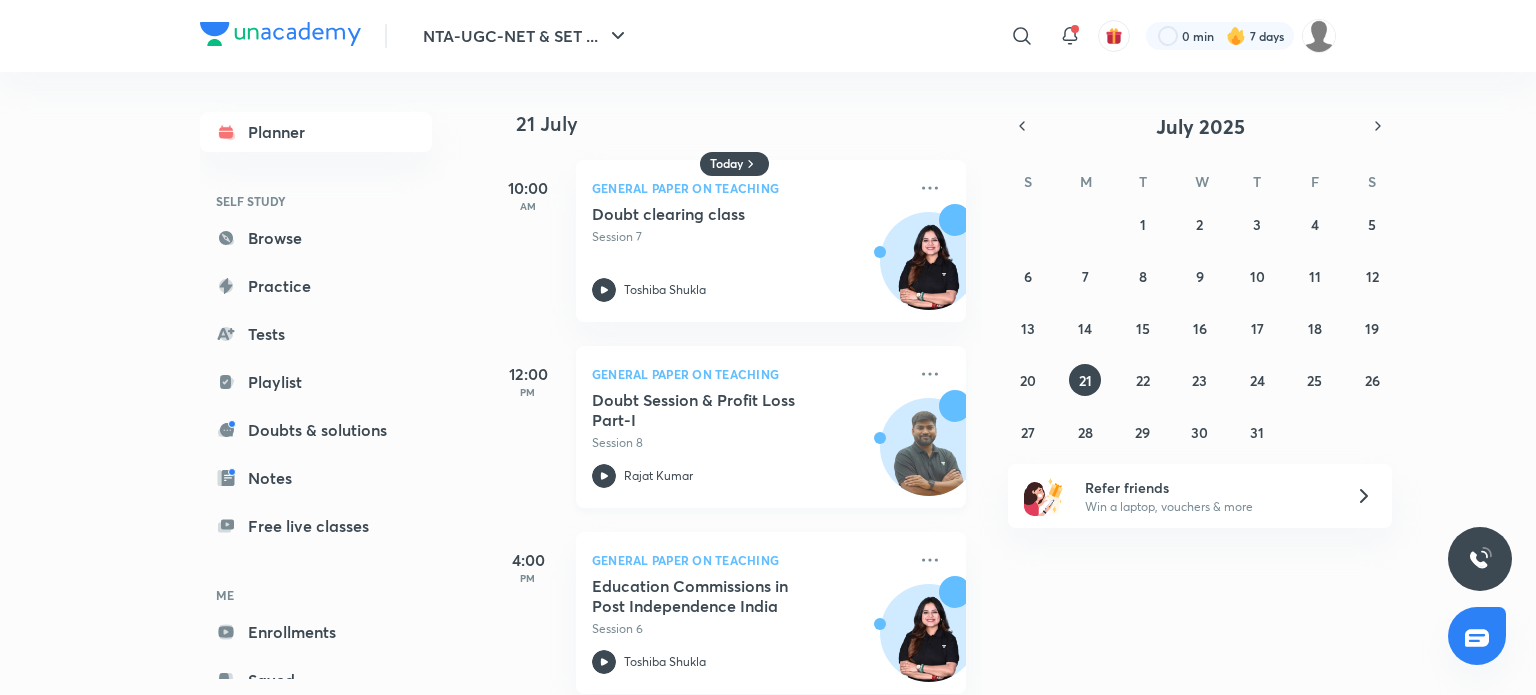 scroll, scrollTop: 402, scrollLeft: 0, axis: vertical 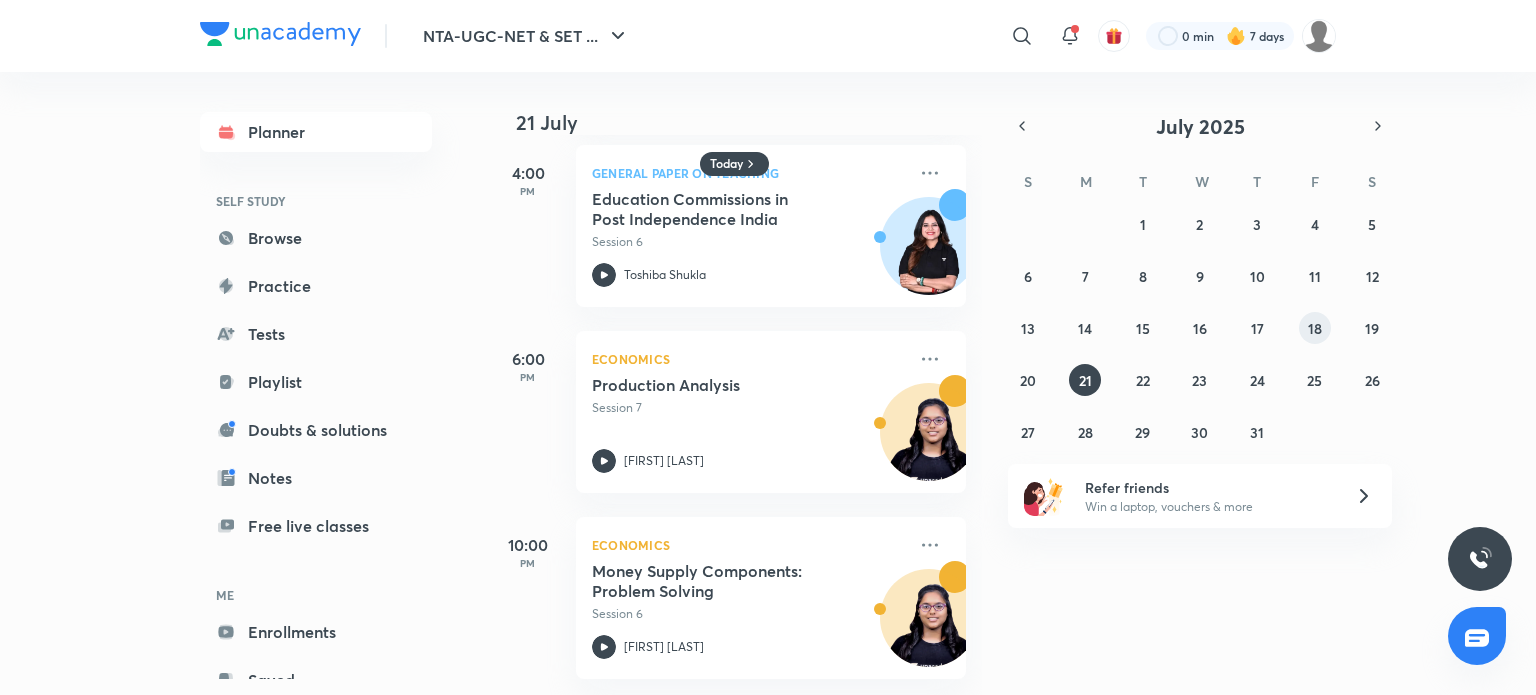 click on "18" at bounding box center [1315, 328] 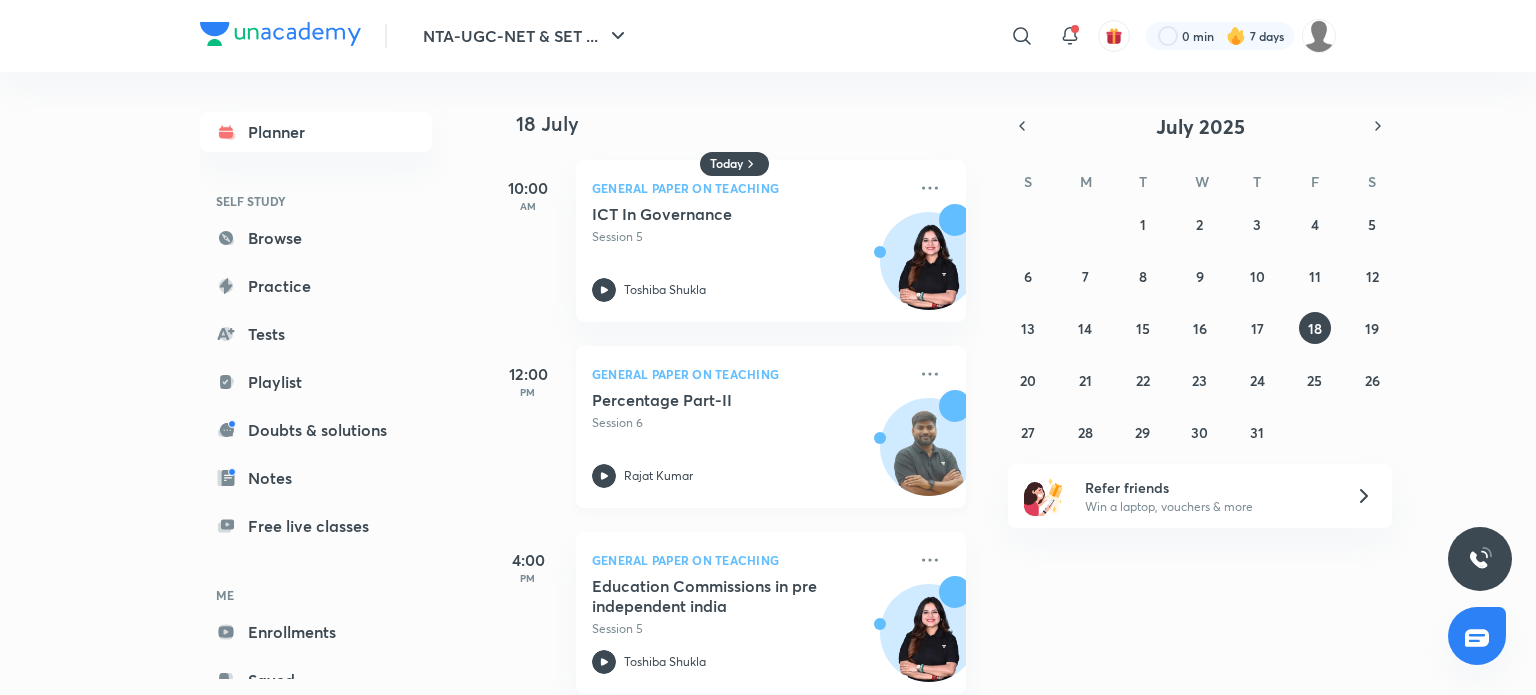 scroll, scrollTop: 402, scrollLeft: 0, axis: vertical 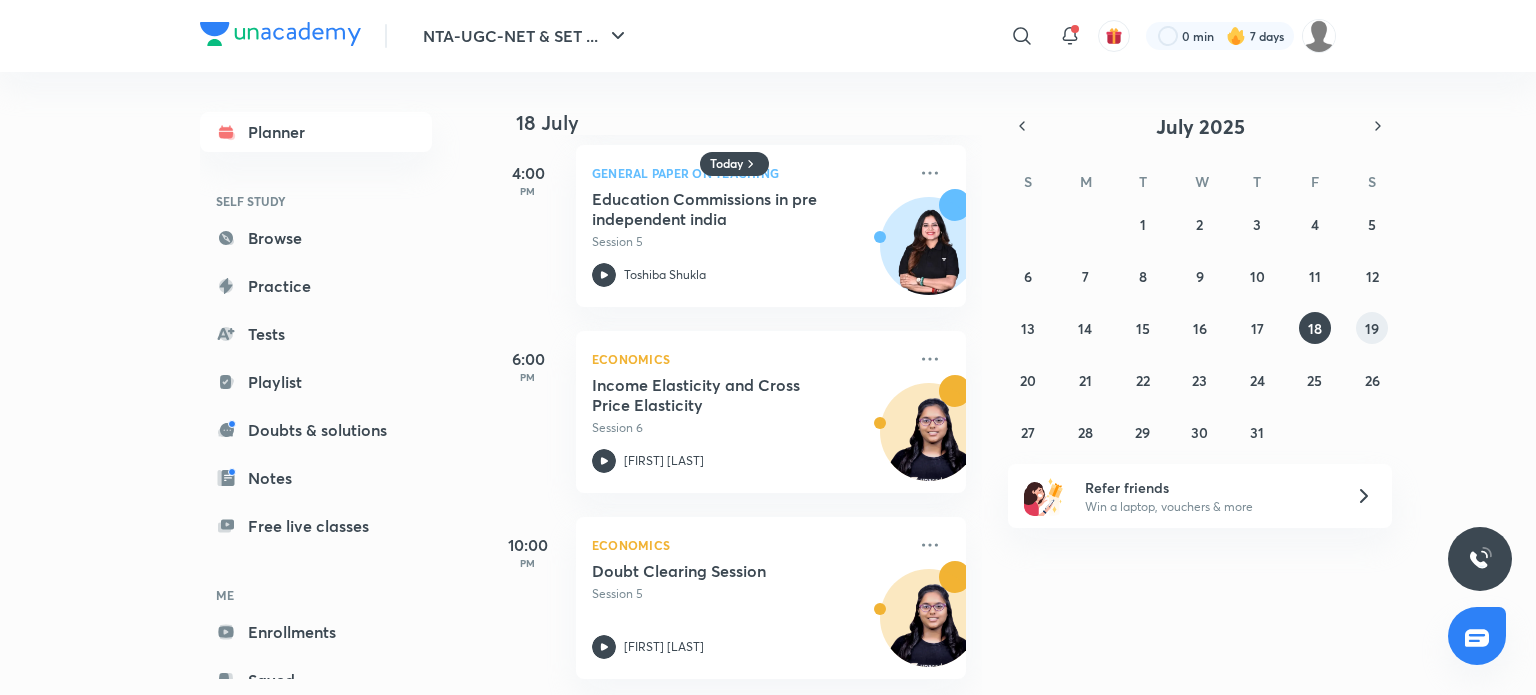 click on "19" at bounding box center [1372, 328] 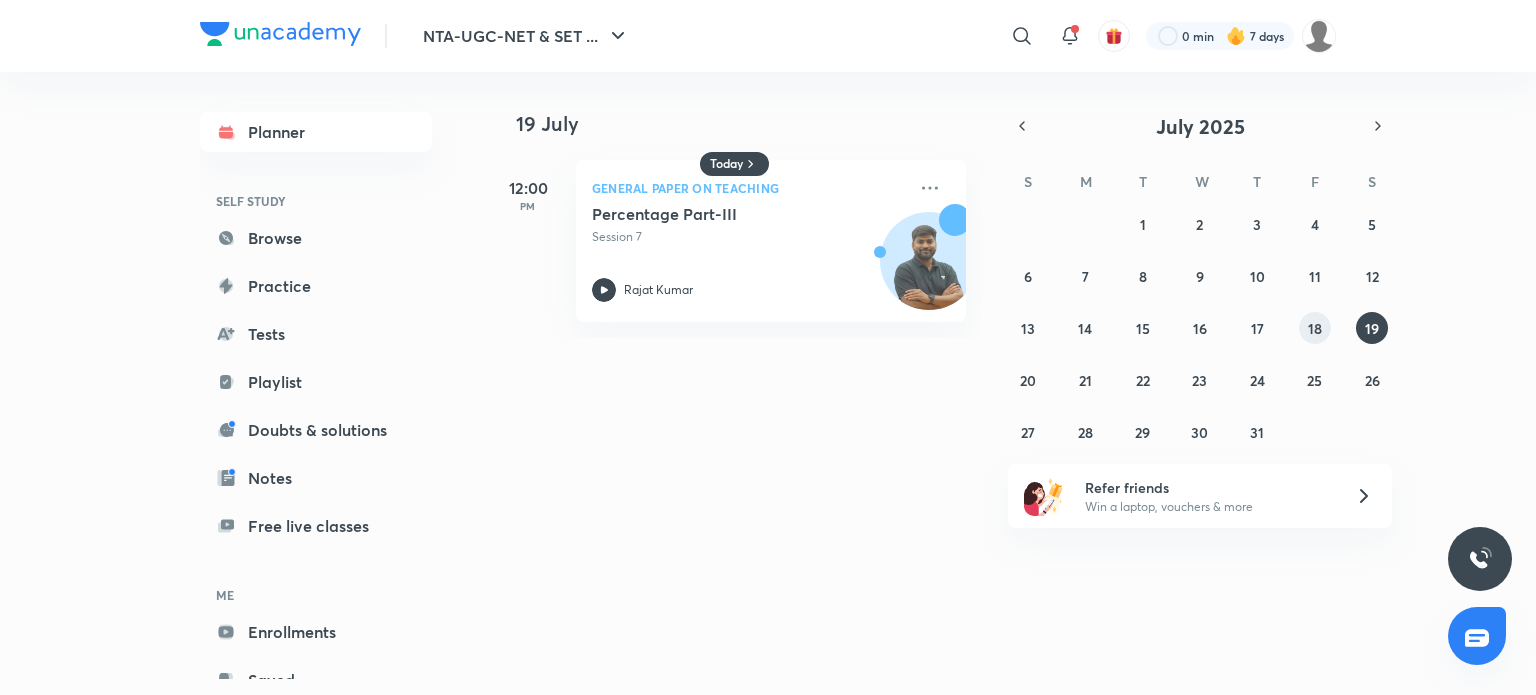 click on "18" at bounding box center (1315, 328) 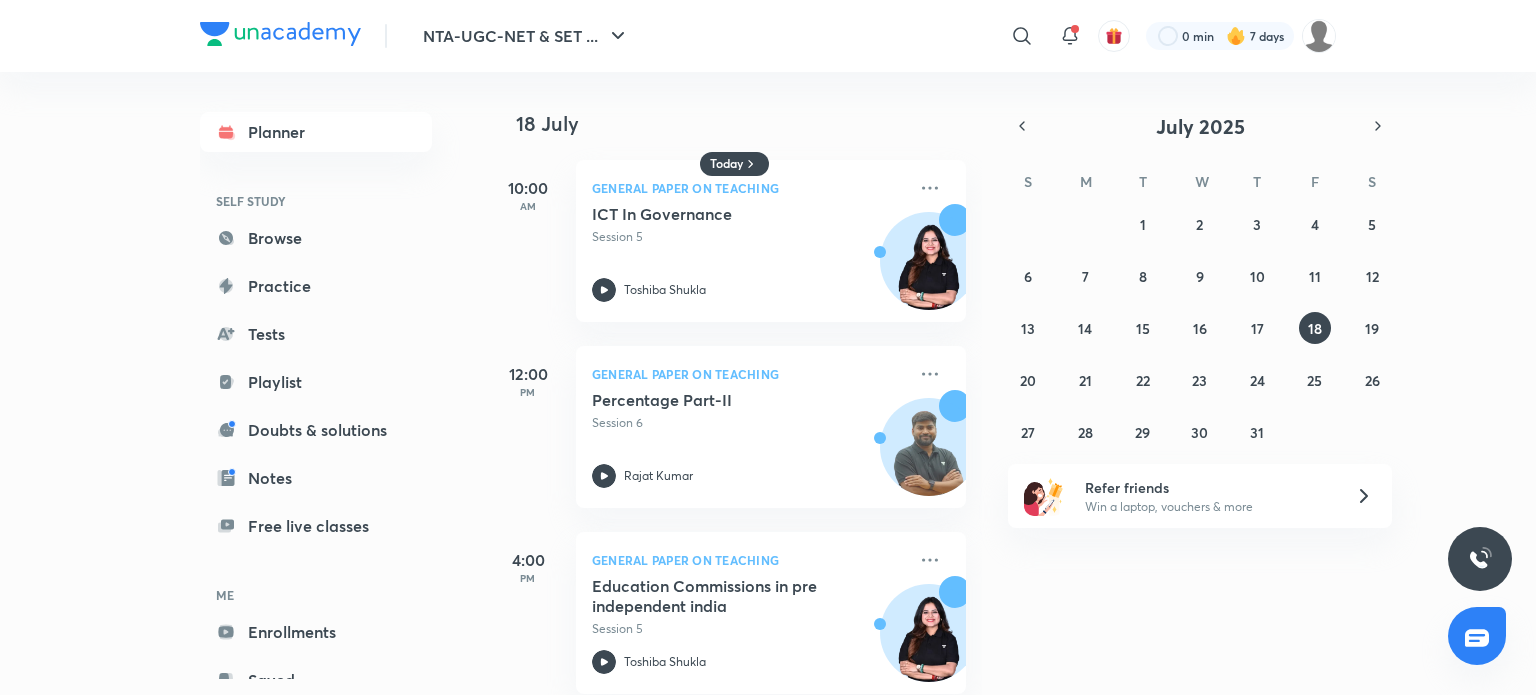scroll, scrollTop: 402, scrollLeft: 0, axis: vertical 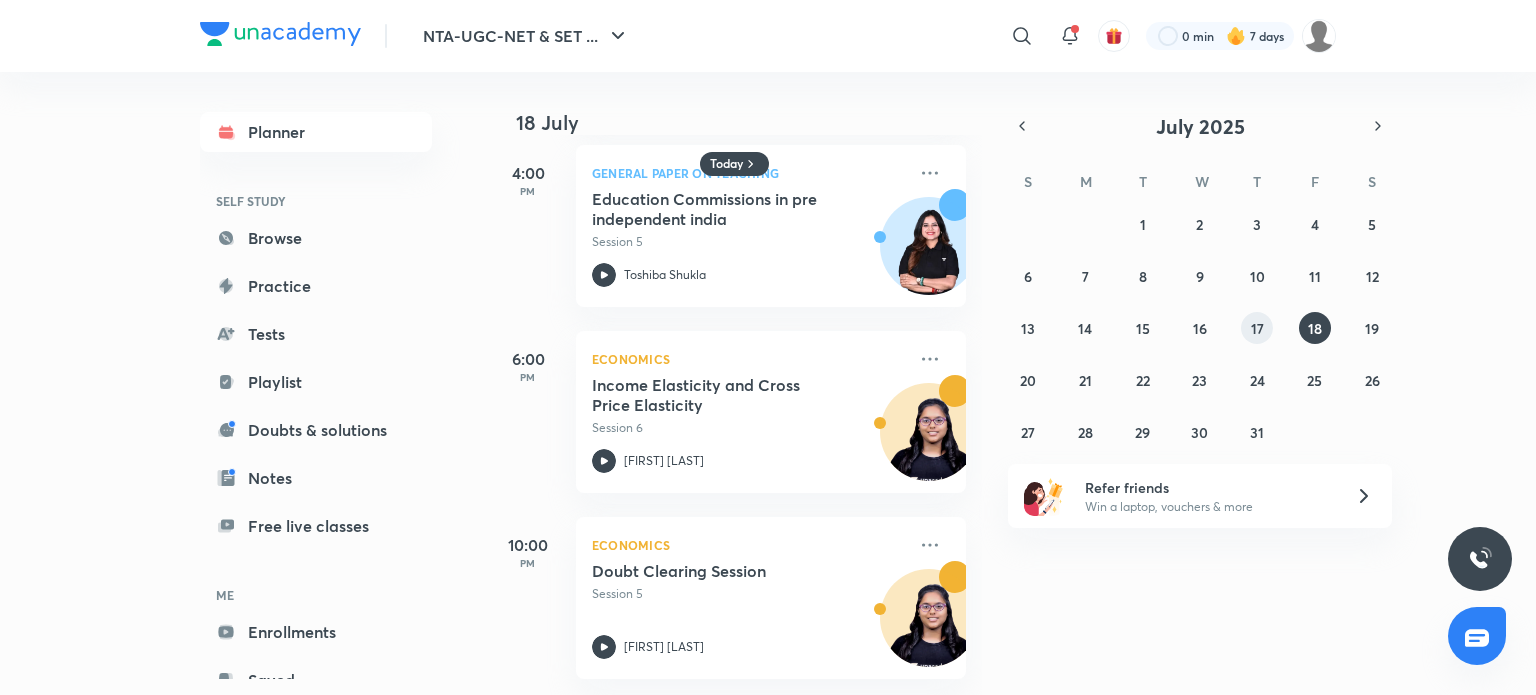 click on "17" at bounding box center [1257, 328] 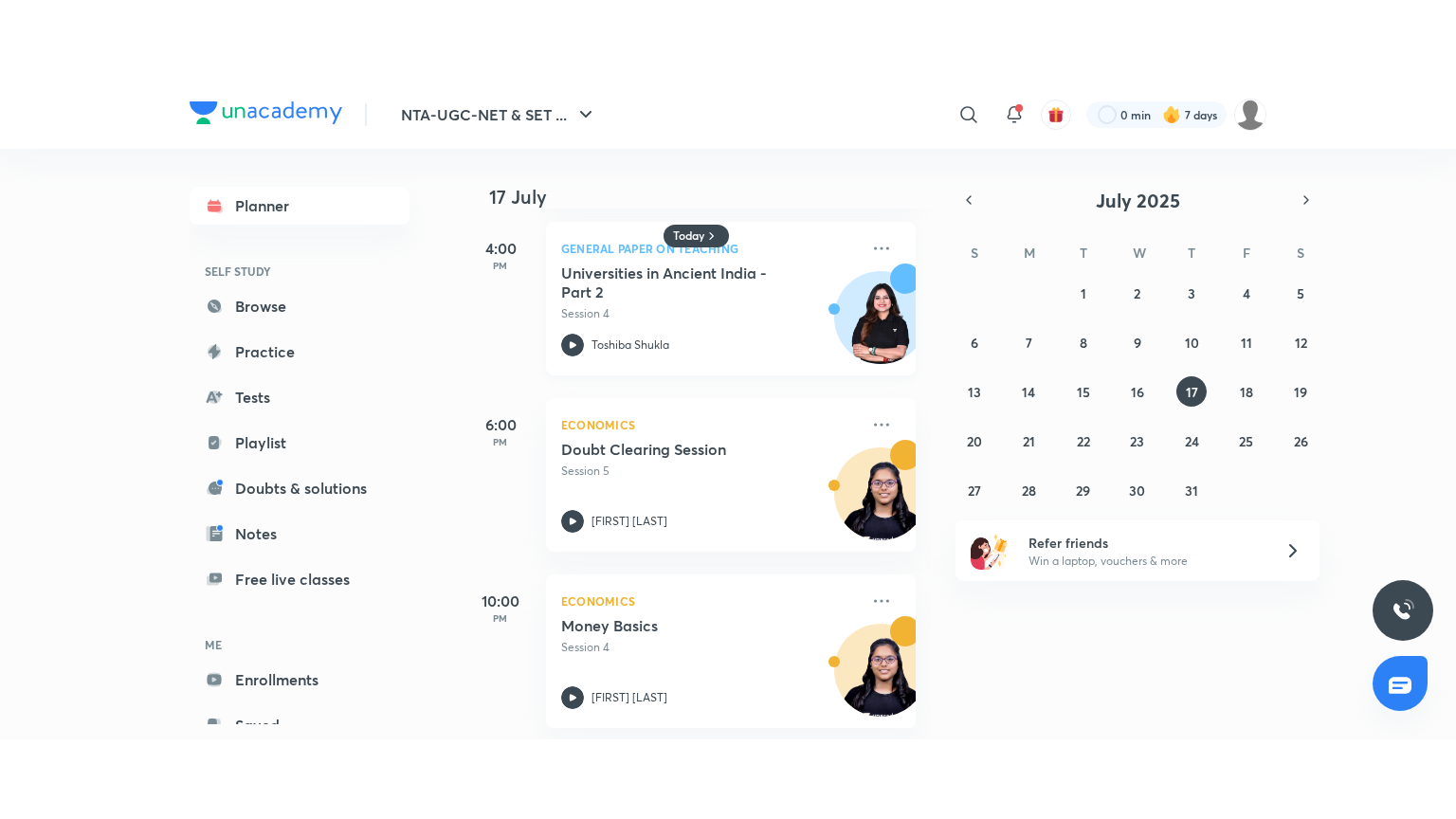 scroll, scrollTop: 381, scrollLeft: 0, axis: vertical 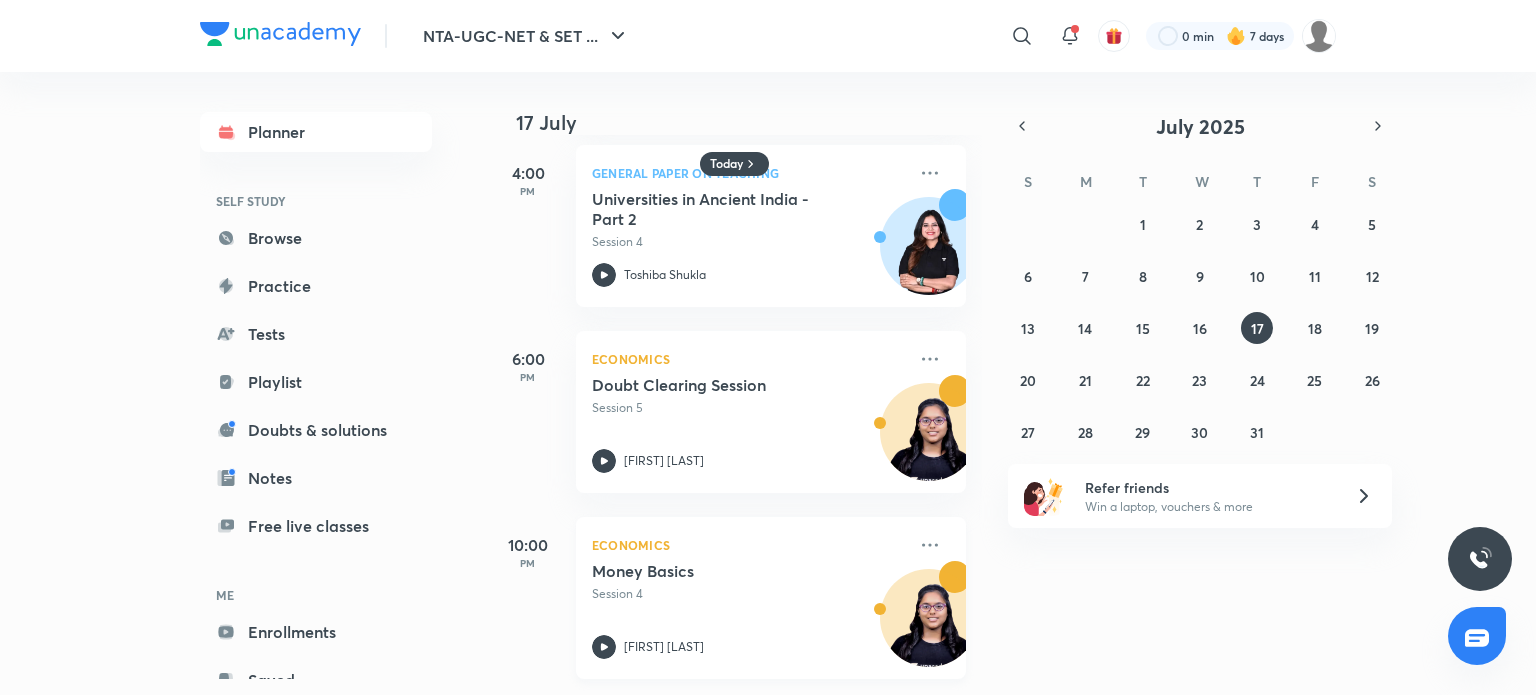 click 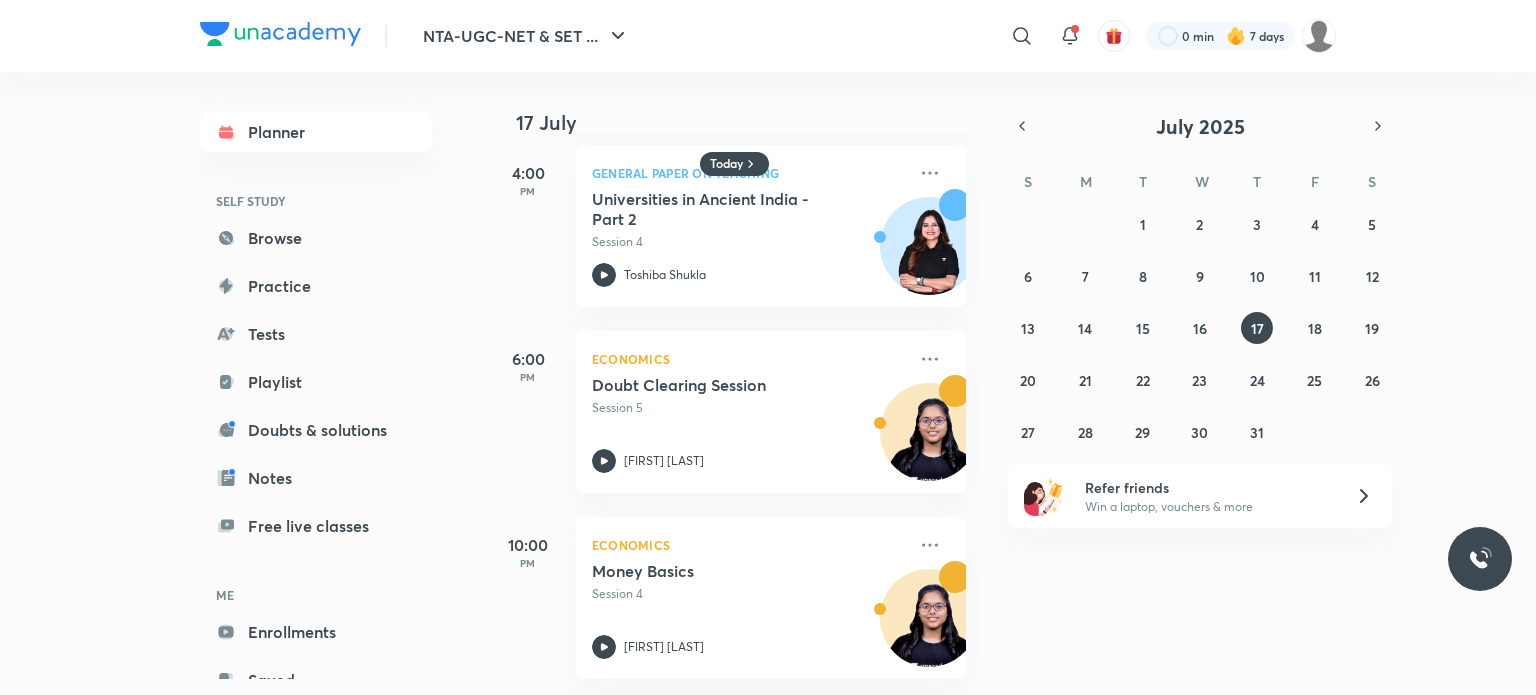 scroll, scrollTop: 233, scrollLeft: 0, axis: vertical 